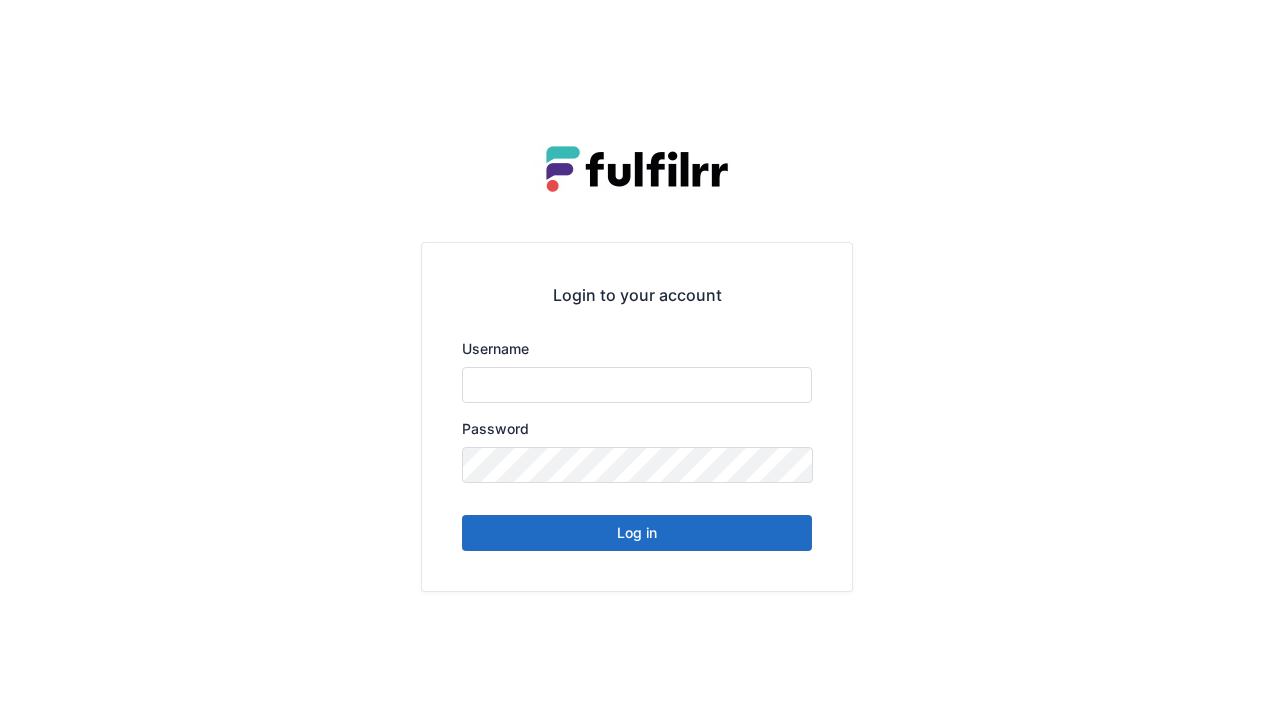scroll, scrollTop: 0, scrollLeft: 0, axis: both 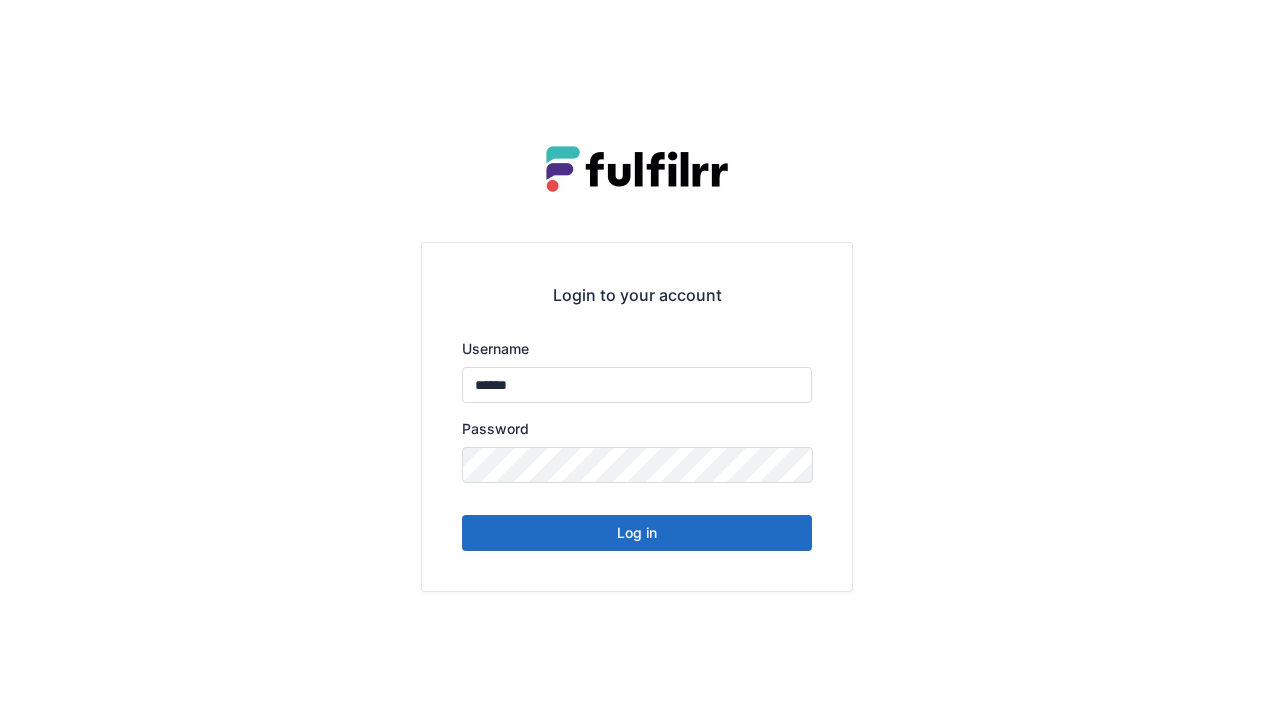 click on "Log in" at bounding box center (637, 533) 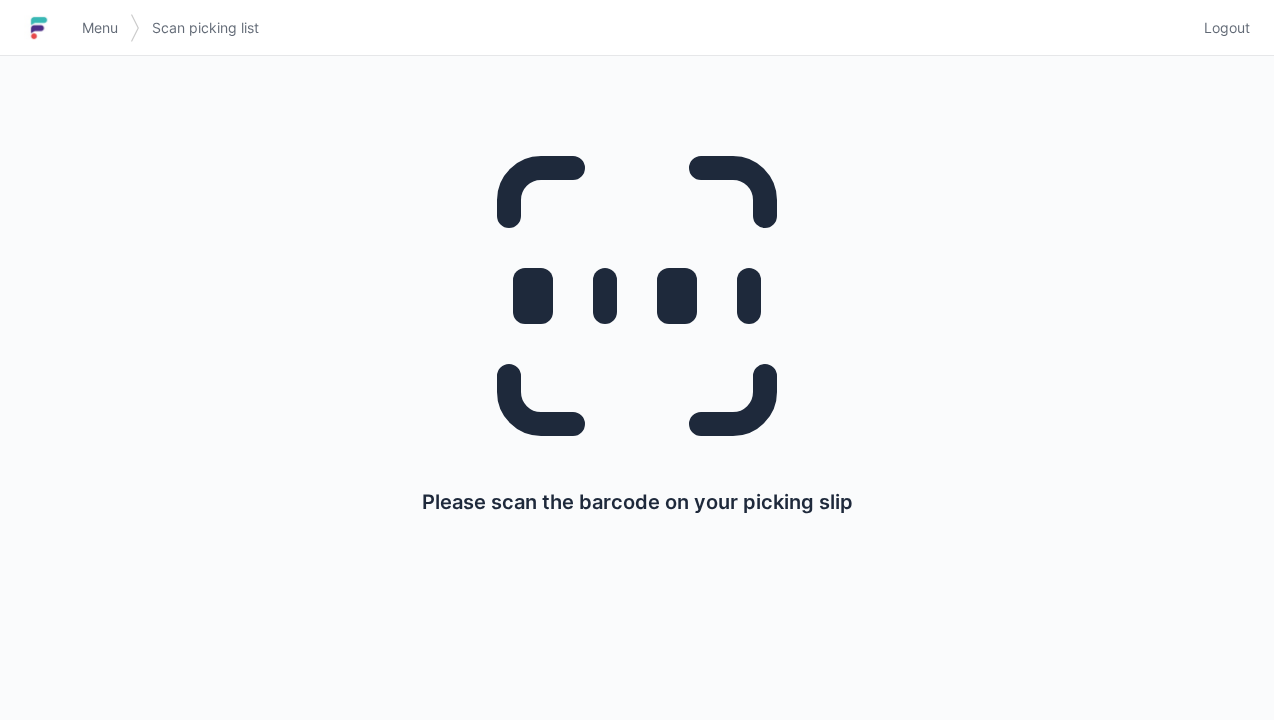 scroll, scrollTop: 0, scrollLeft: 0, axis: both 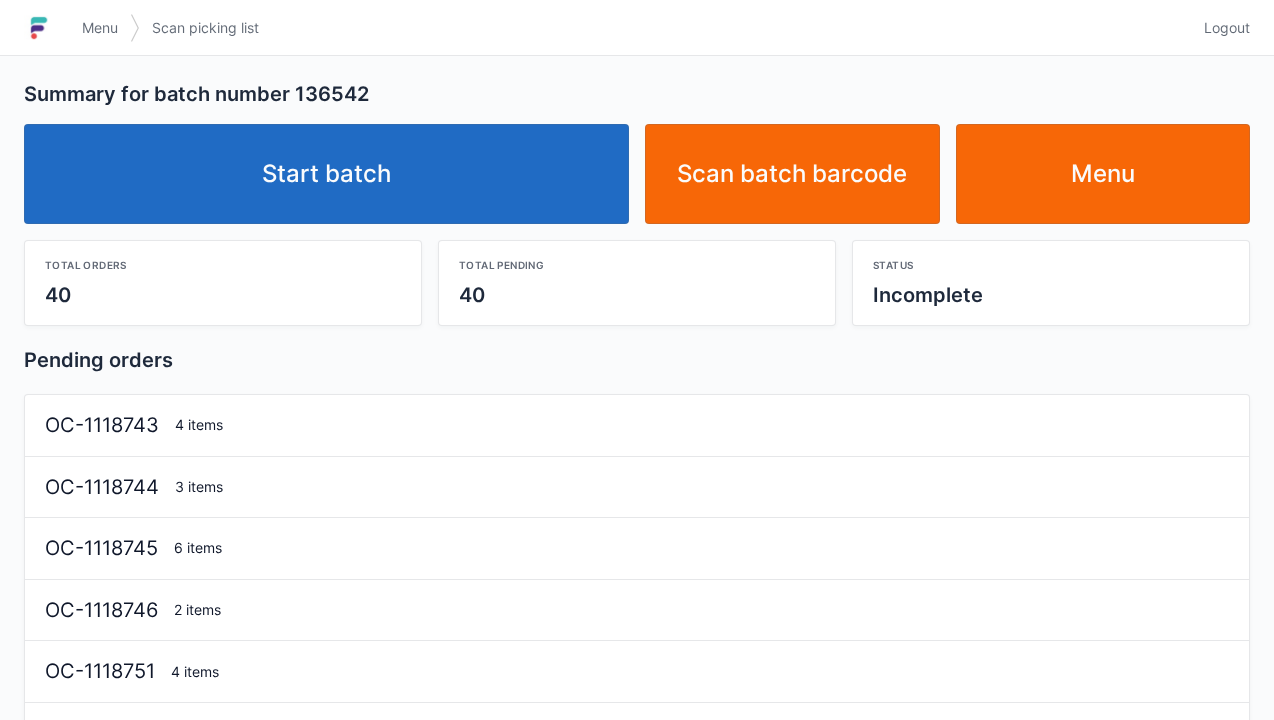 click on "Start batch" at bounding box center [326, 174] 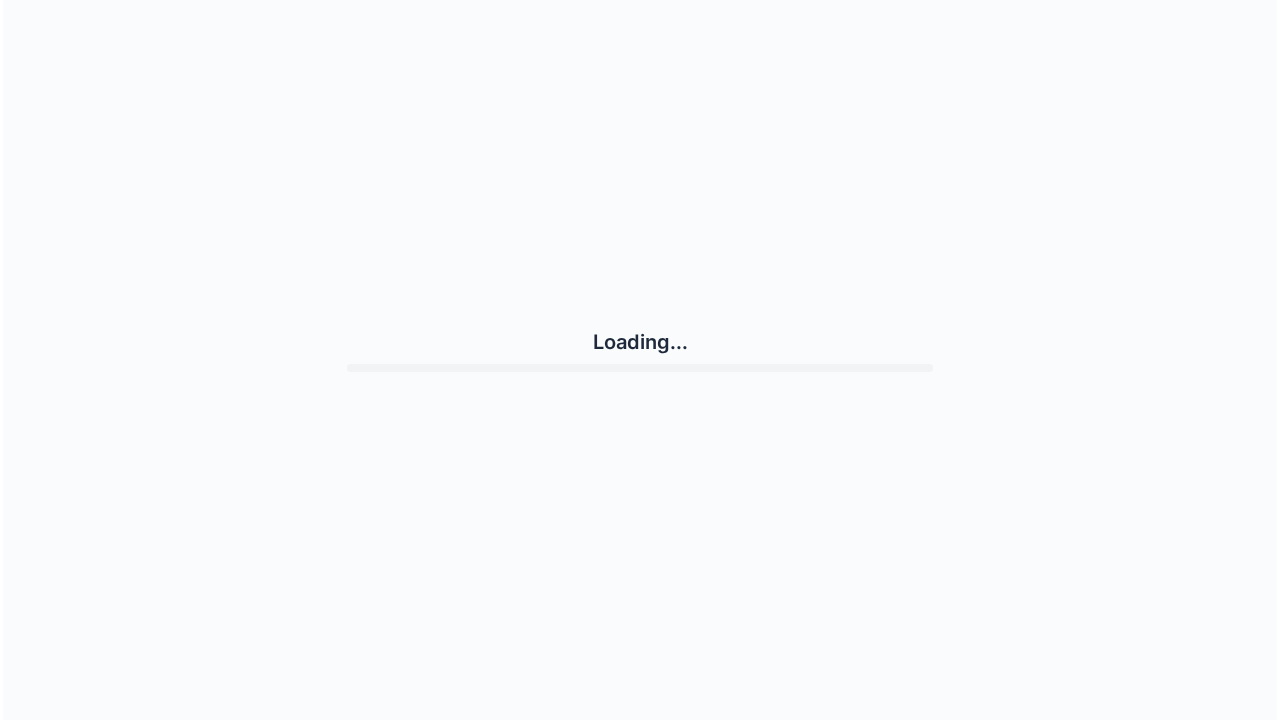scroll, scrollTop: 0, scrollLeft: 0, axis: both 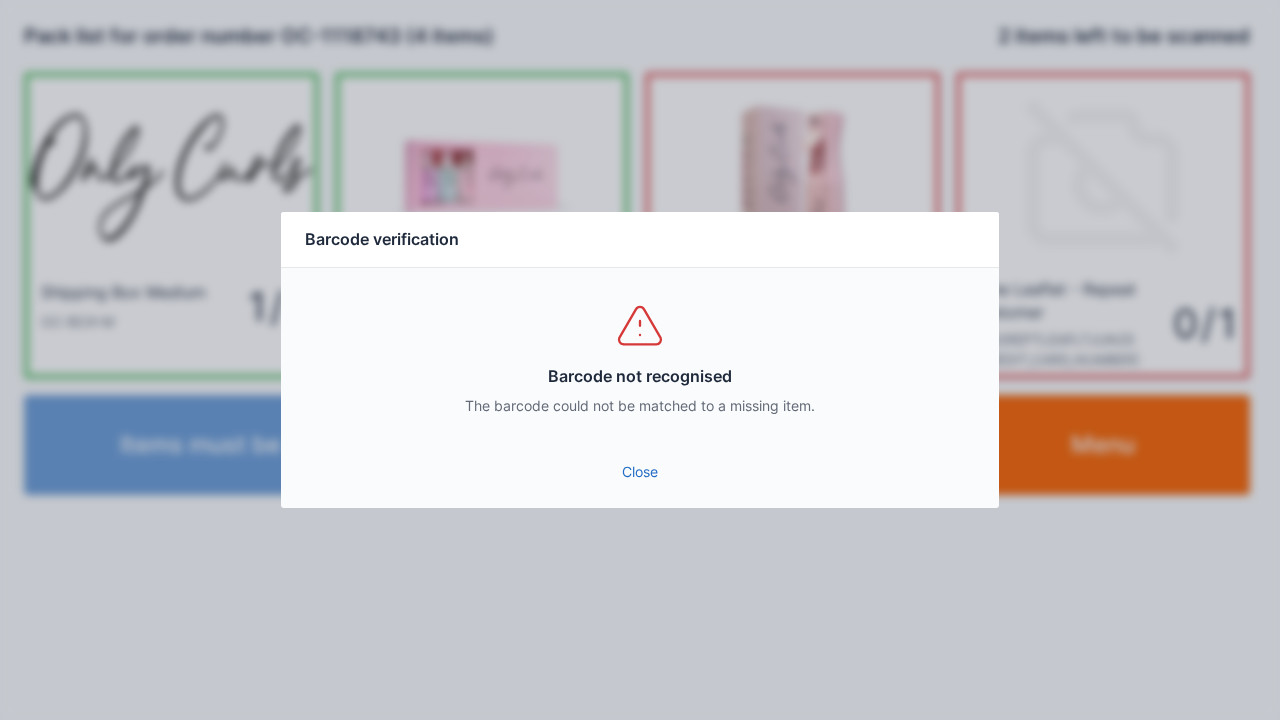 click on "Close" at bounding box center [640, 472] 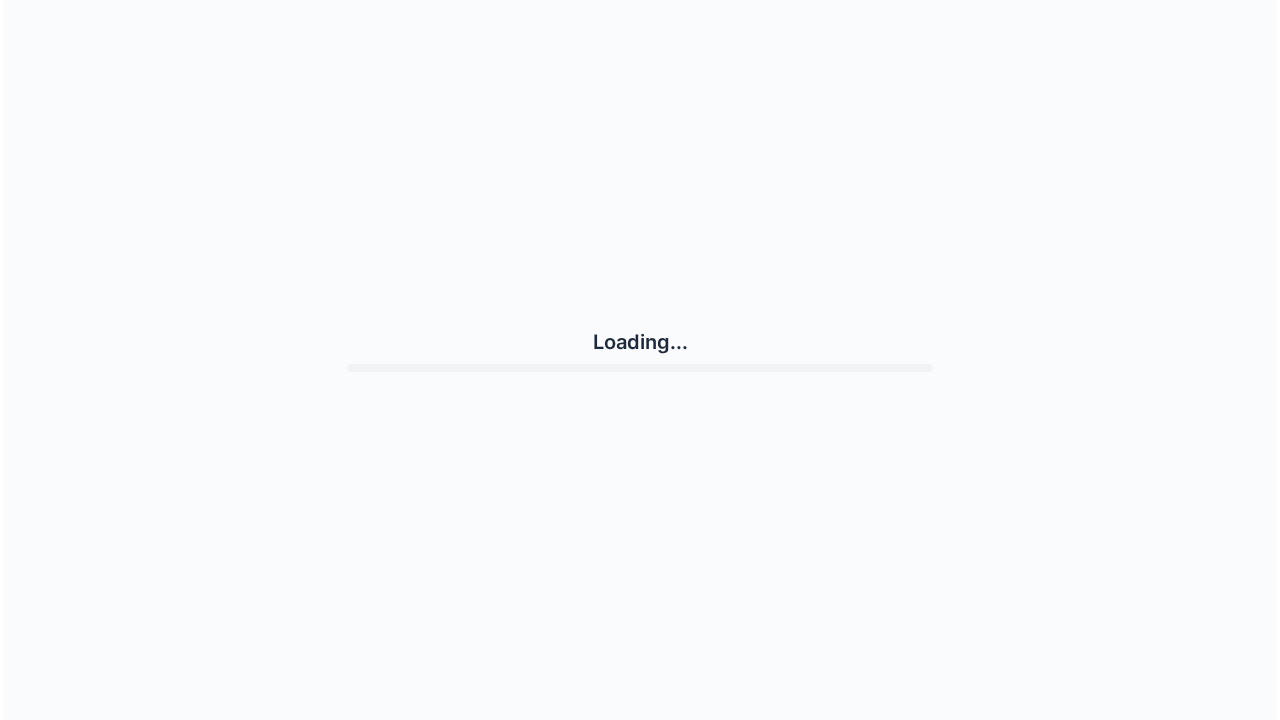 scroll, scrollTop: 0, scrollLeft: 0, axis: both 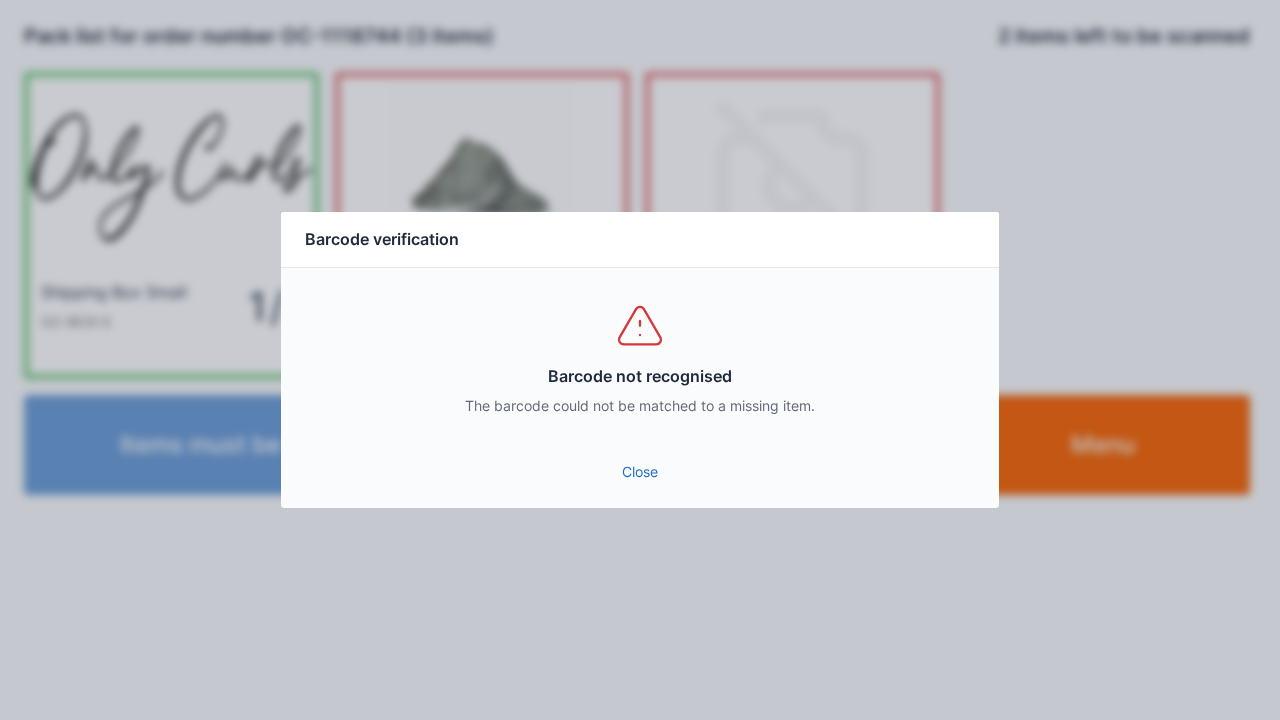 click on "Close" at bounding box center [640, 472] 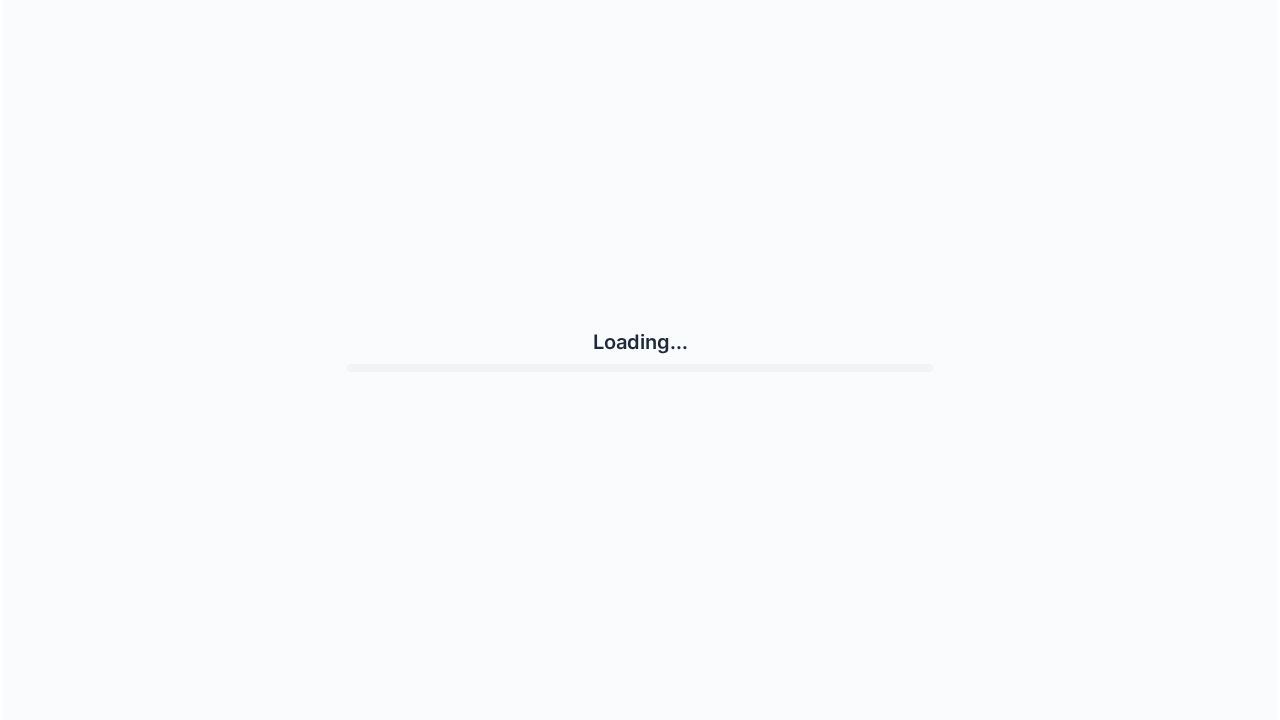scroll, scrollTop: 0, scrollLeft: 0, axis: both 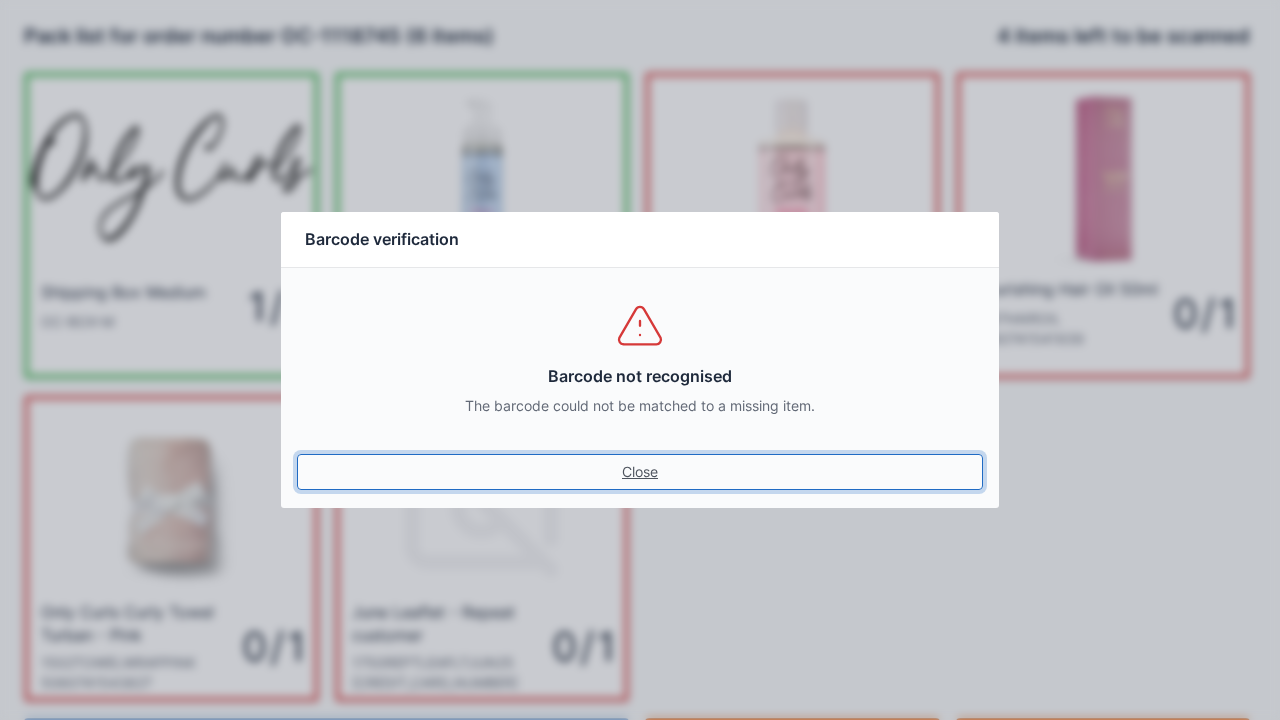click on "Close" at bounding box center (640, 472) 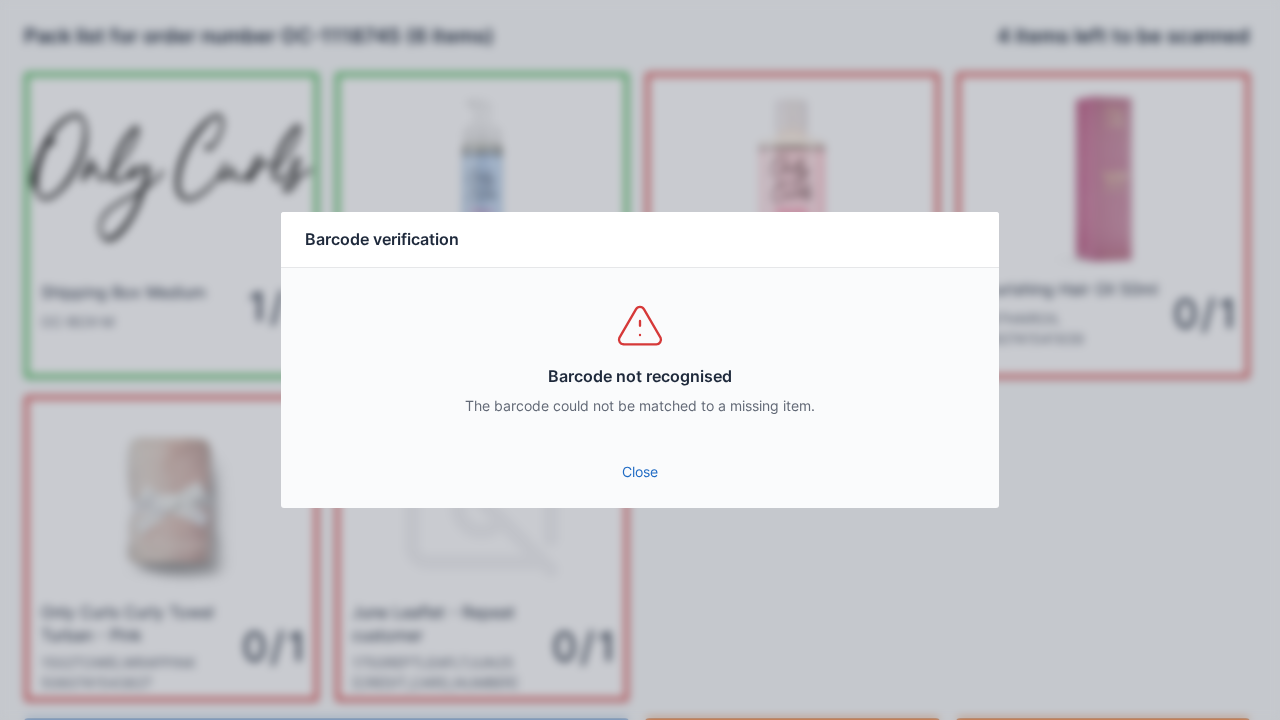click on "Close" at bounding box center [640, 472] 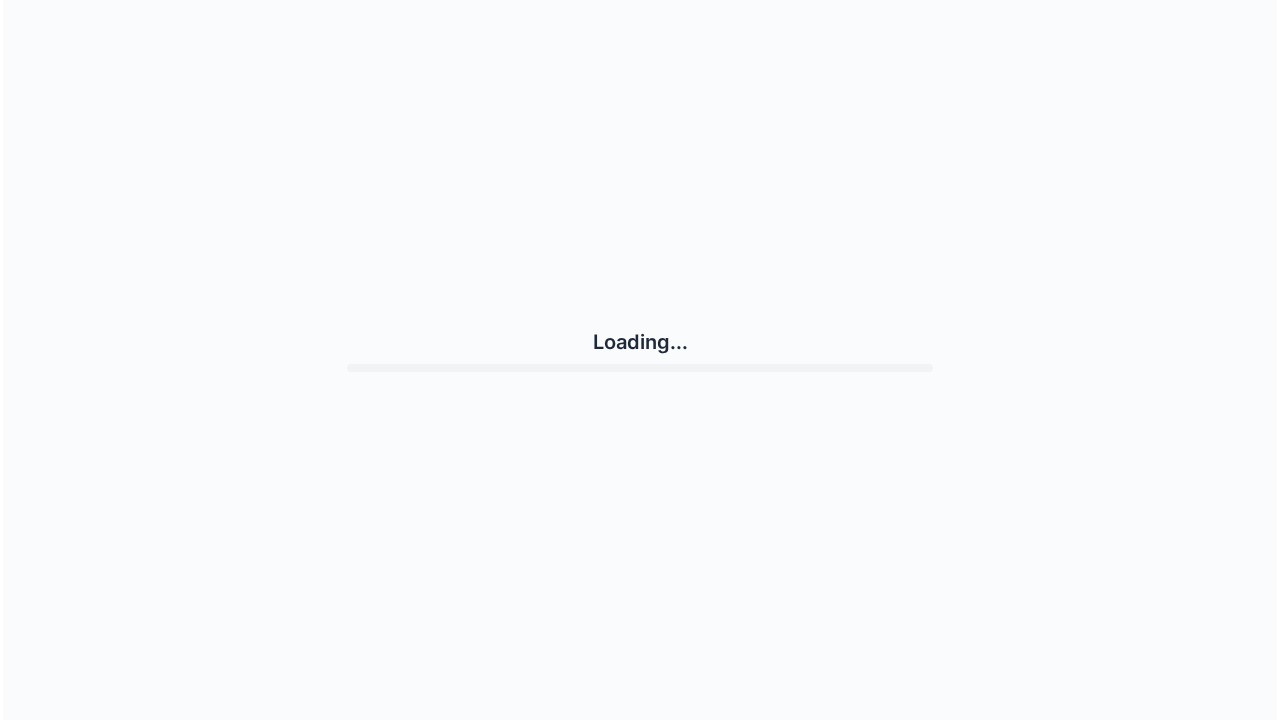 scroll, scrollTop: 0, scrollLeft: 0, axis: both 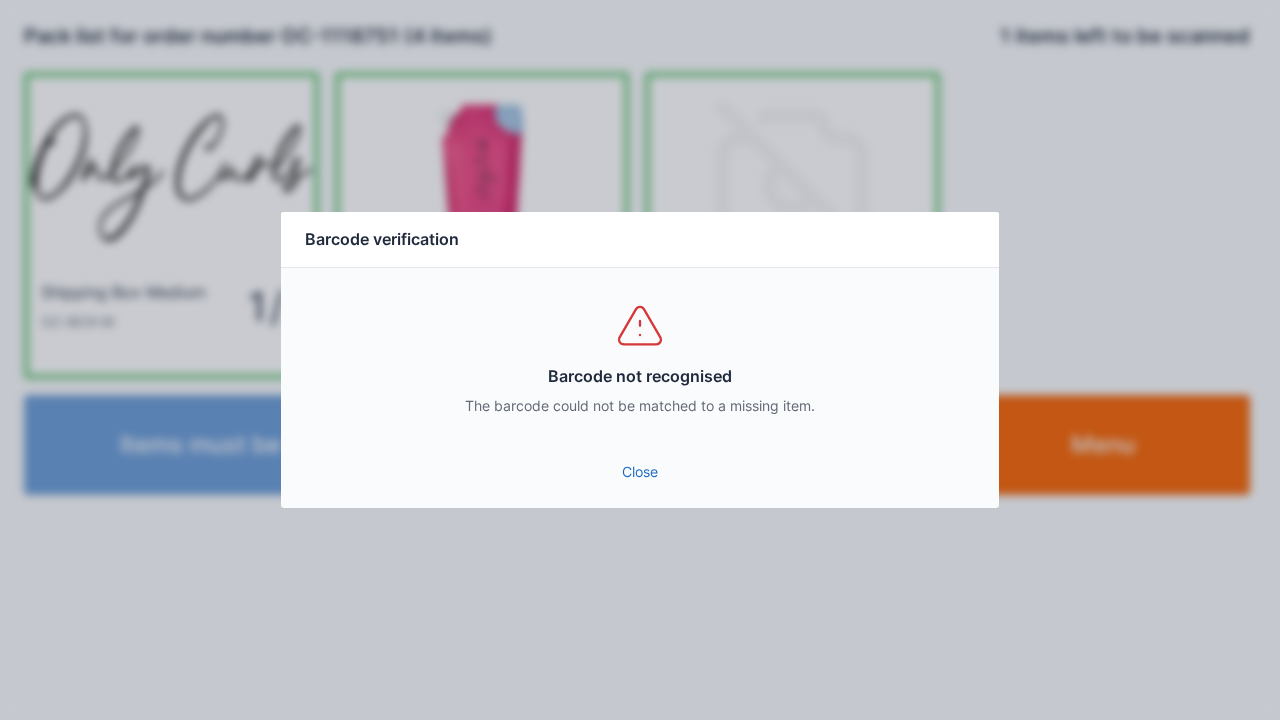 click on "Close" at bounding box center (640, 472) 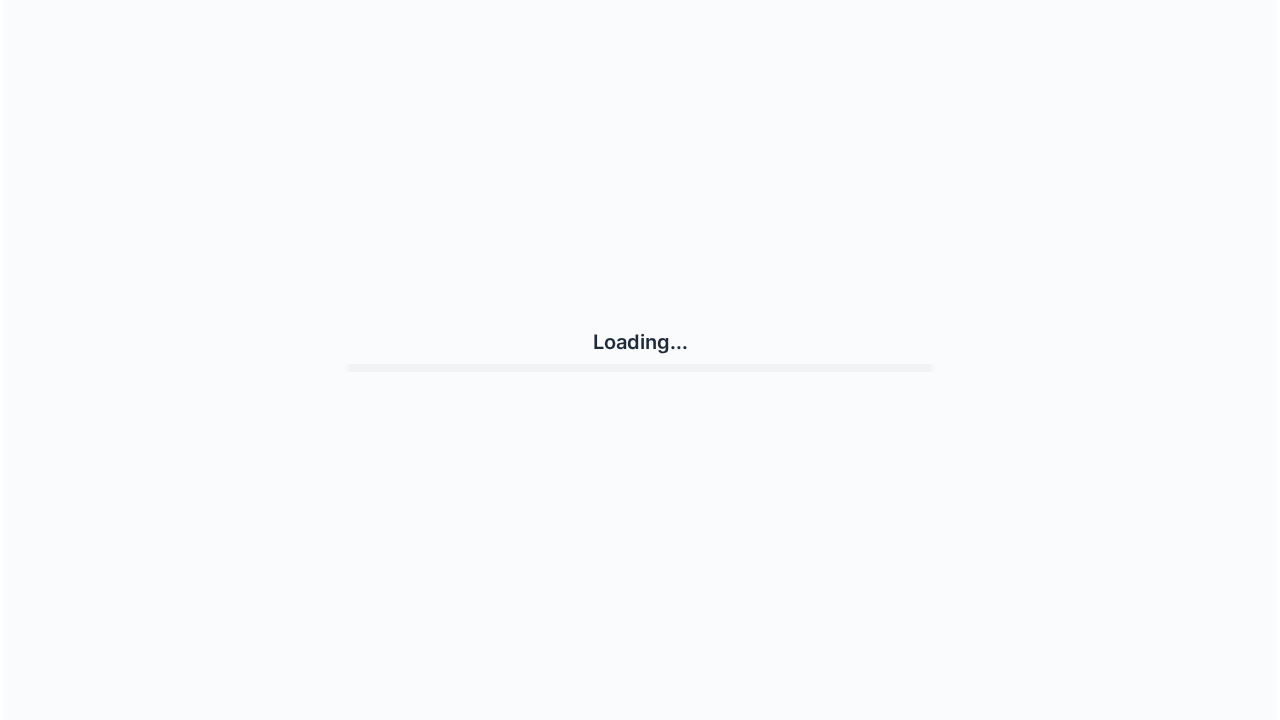 scroll, scrollTop: 0, scrollLeft: 0, axis: both 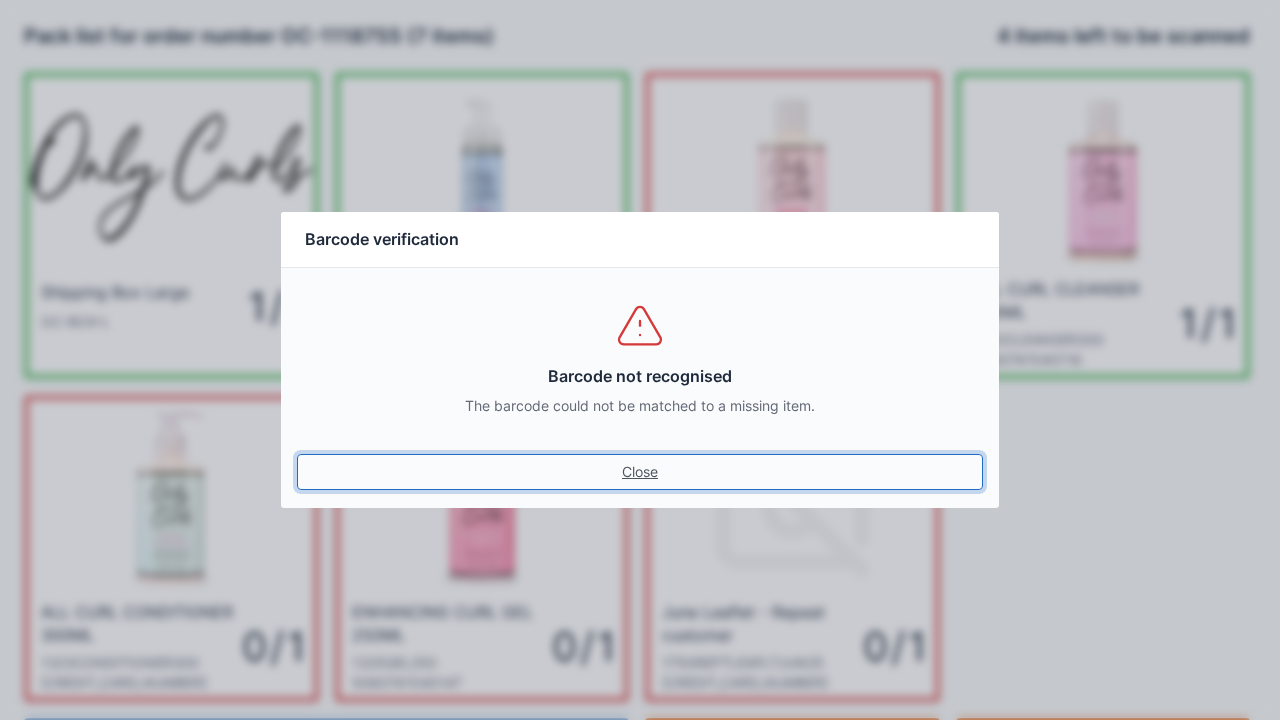 click on "Close" at bounding box center (640, 472) 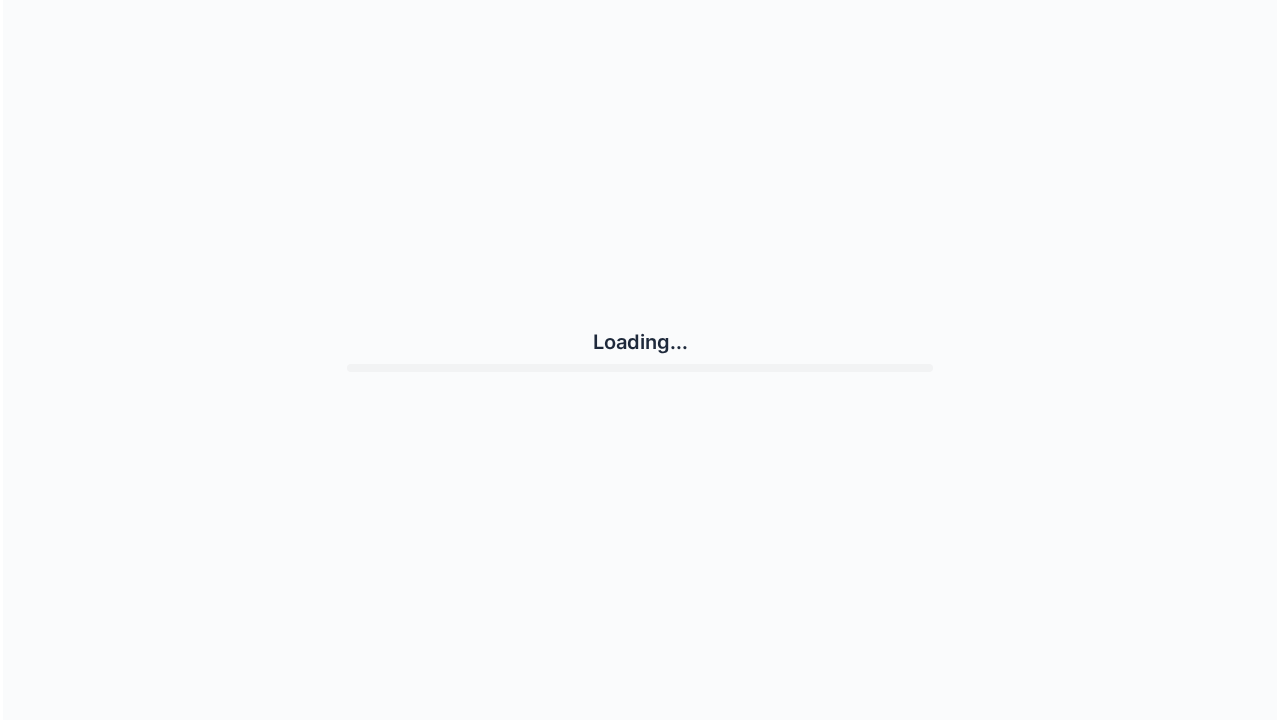 scroll, scrollTop: 0, scrollLeft: 0, axis: both 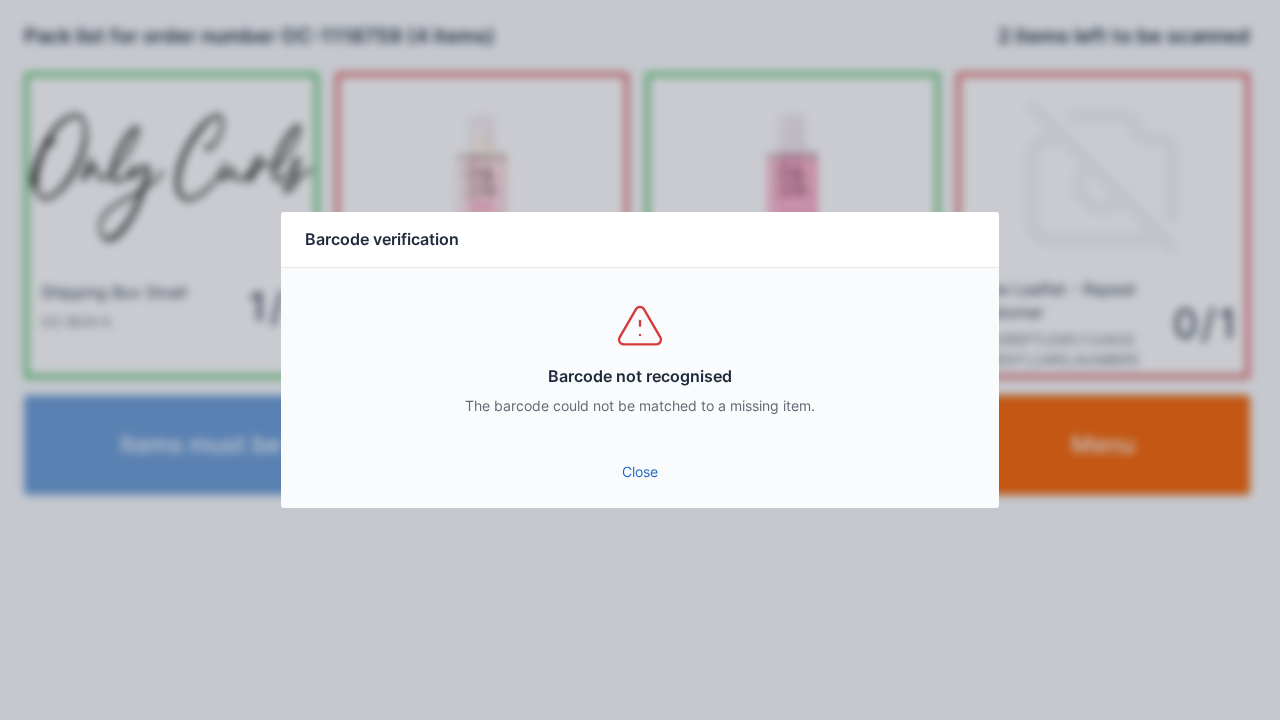 click on "Close" at bounding box center (640, 472) 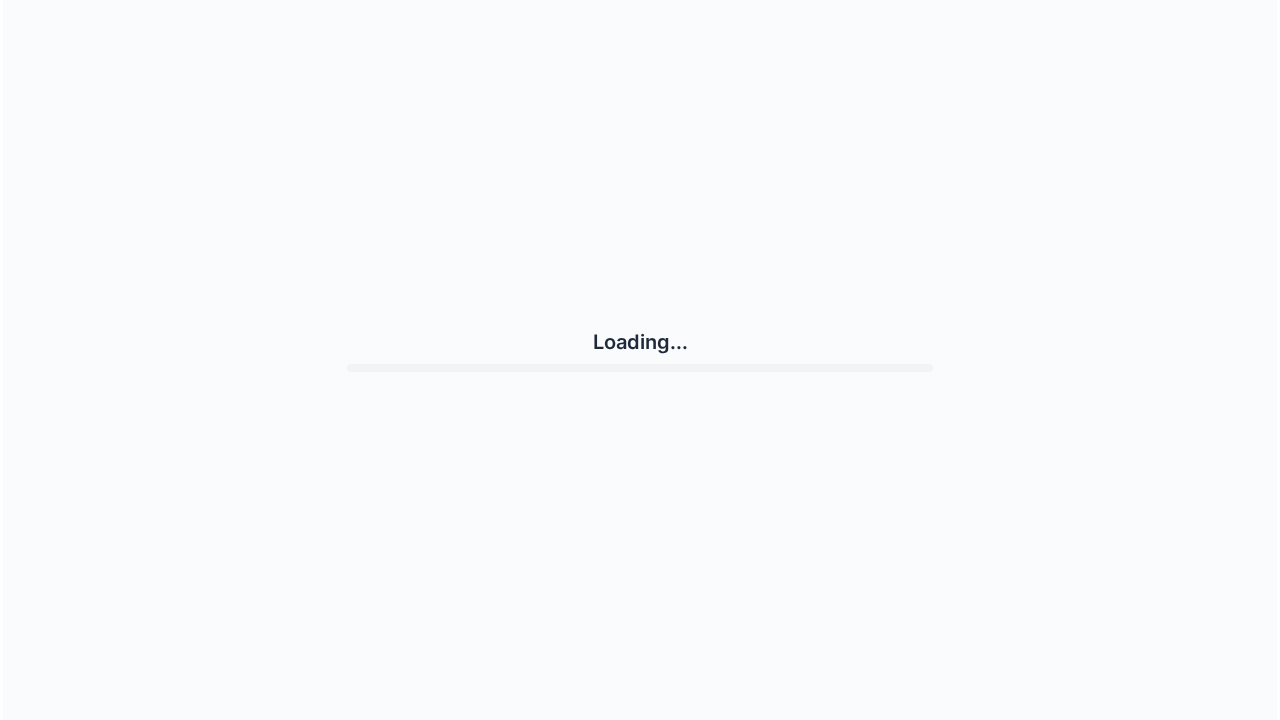 scroll, scrollTop: 0, scrollLeft: 0, axis: both 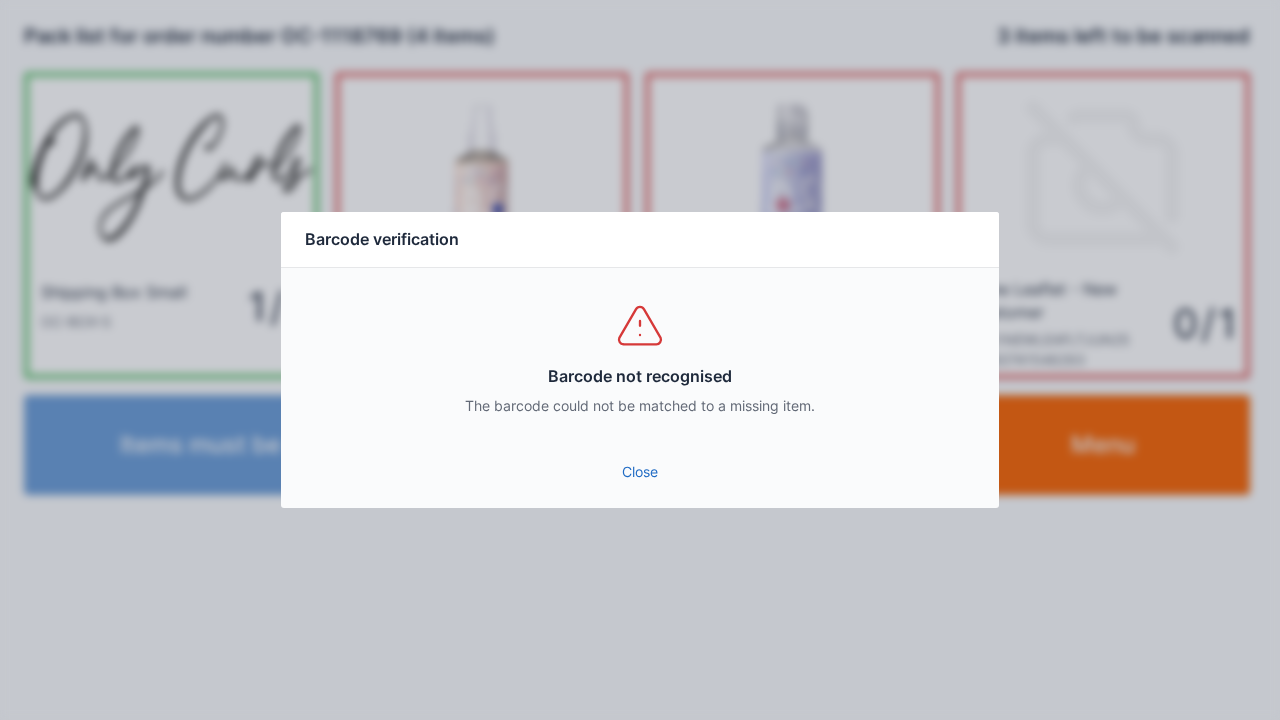 click on "Close" at bounding box center (640, 472) 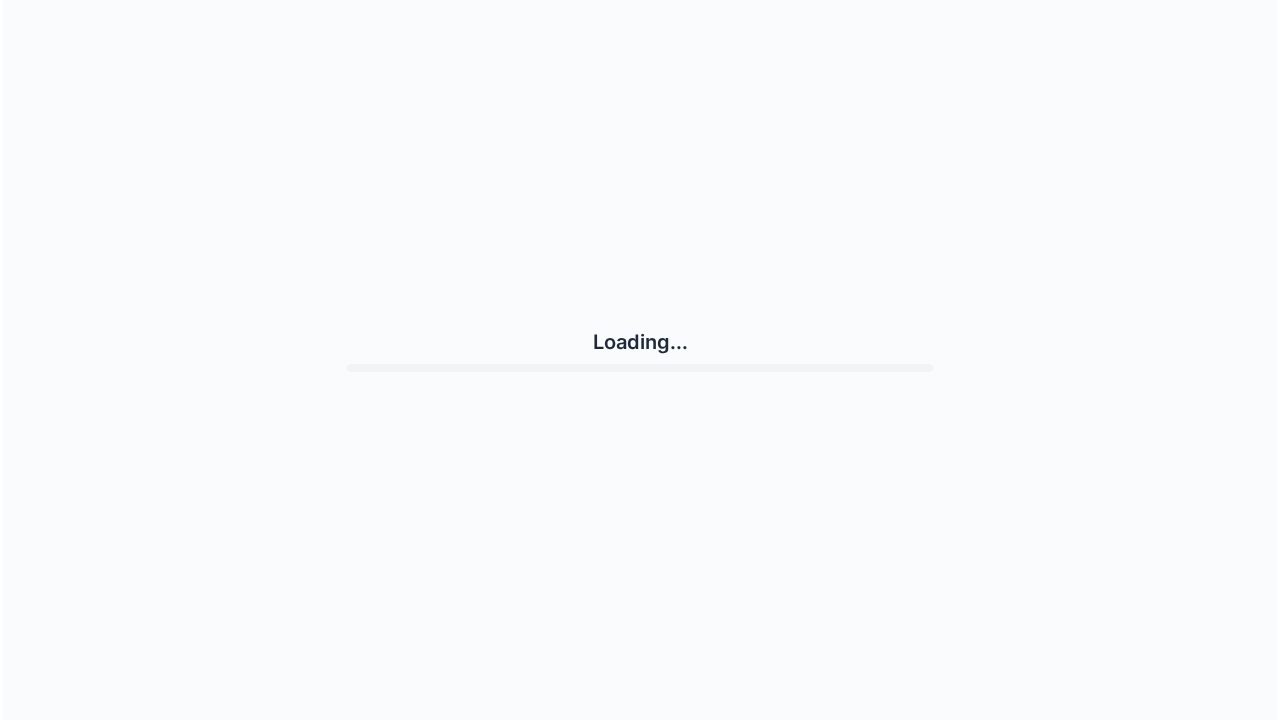scroll, scrollTop: 0, scrollLeft: 0, axis: both 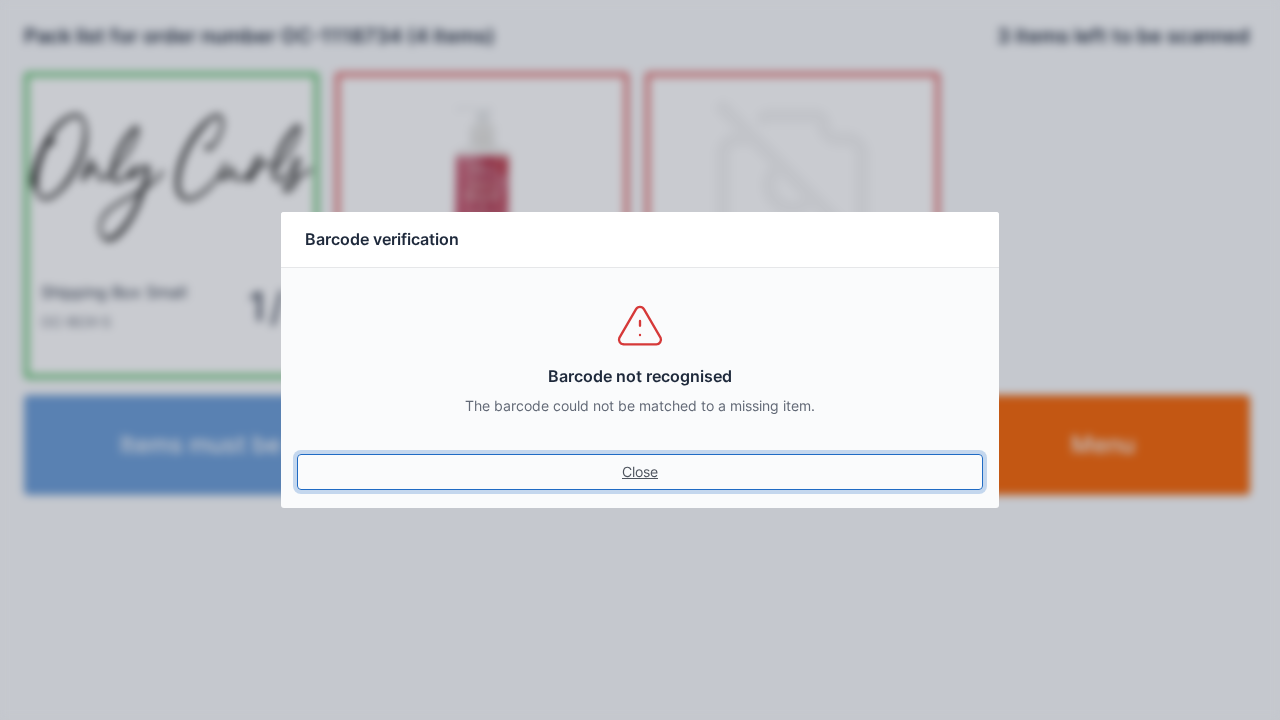 click on "Close" at bounding box center [640, 472] 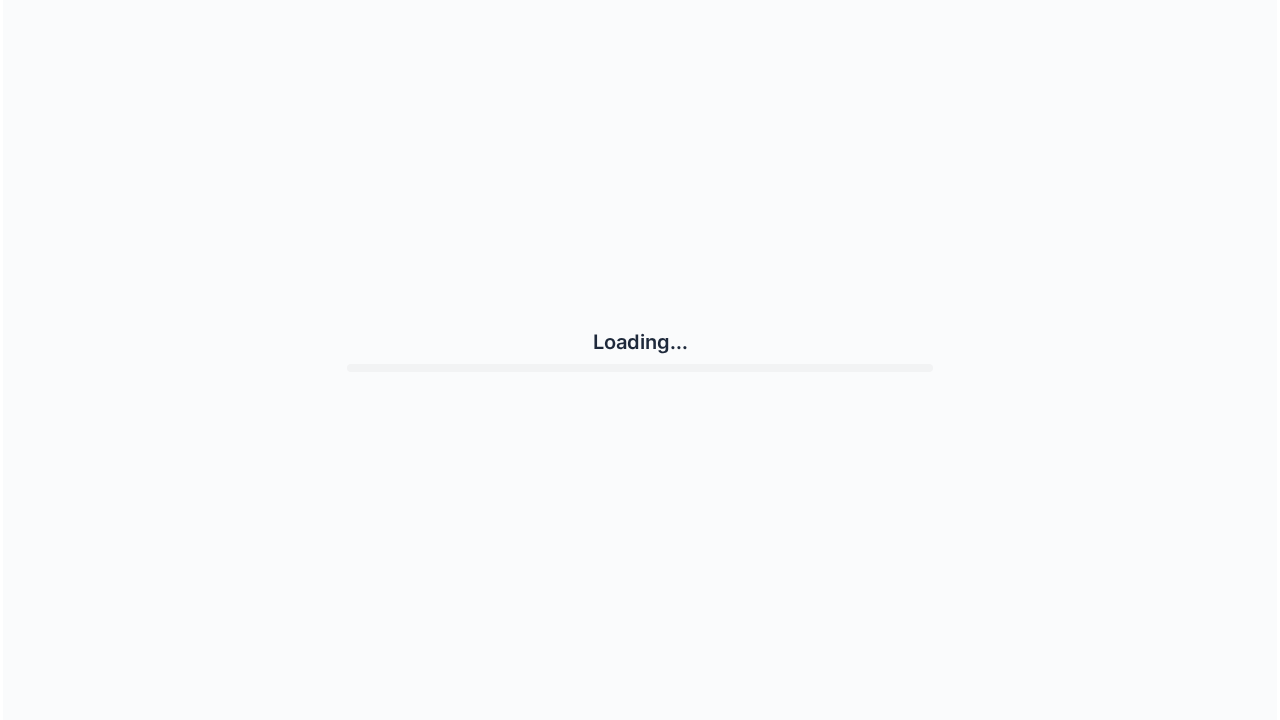 scroll, scrollTop: 0, scrollLeft: 0, axis: both 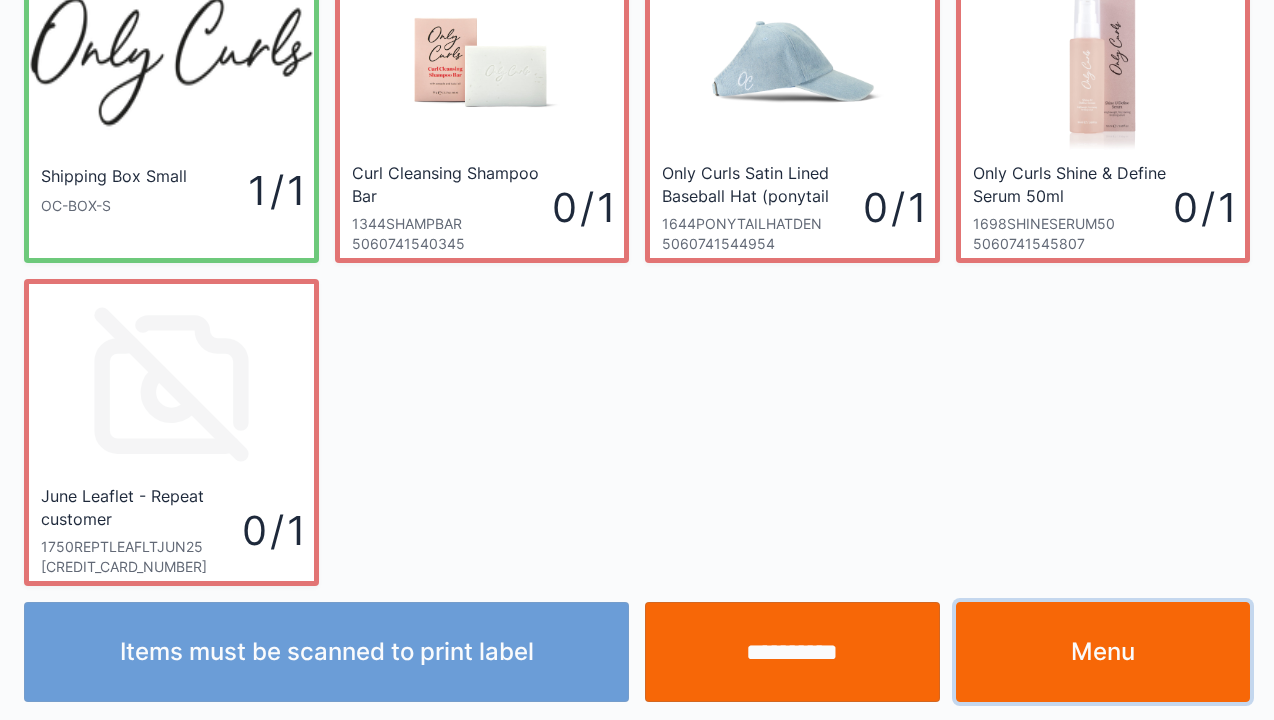 click on "Menu" at bounding box center (1103, 652) 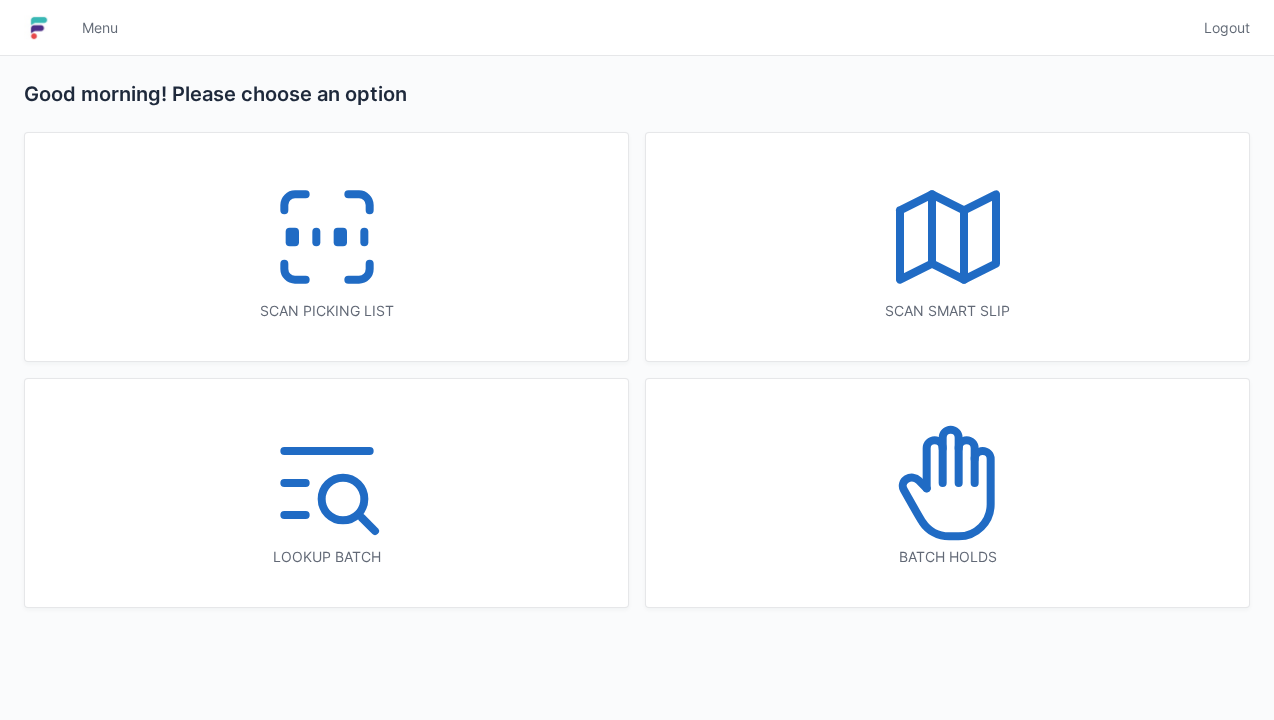 scroll, scrollTop: 0, scrollLeft: 0, axis: both 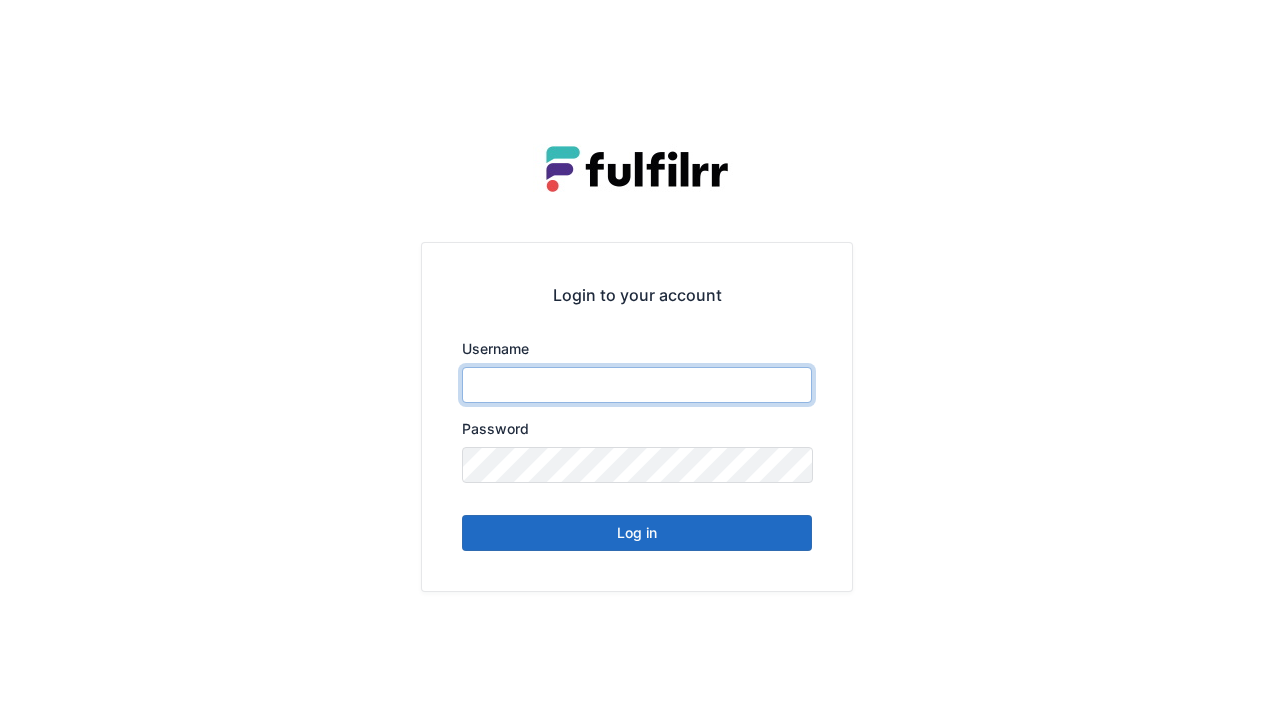type on "******" 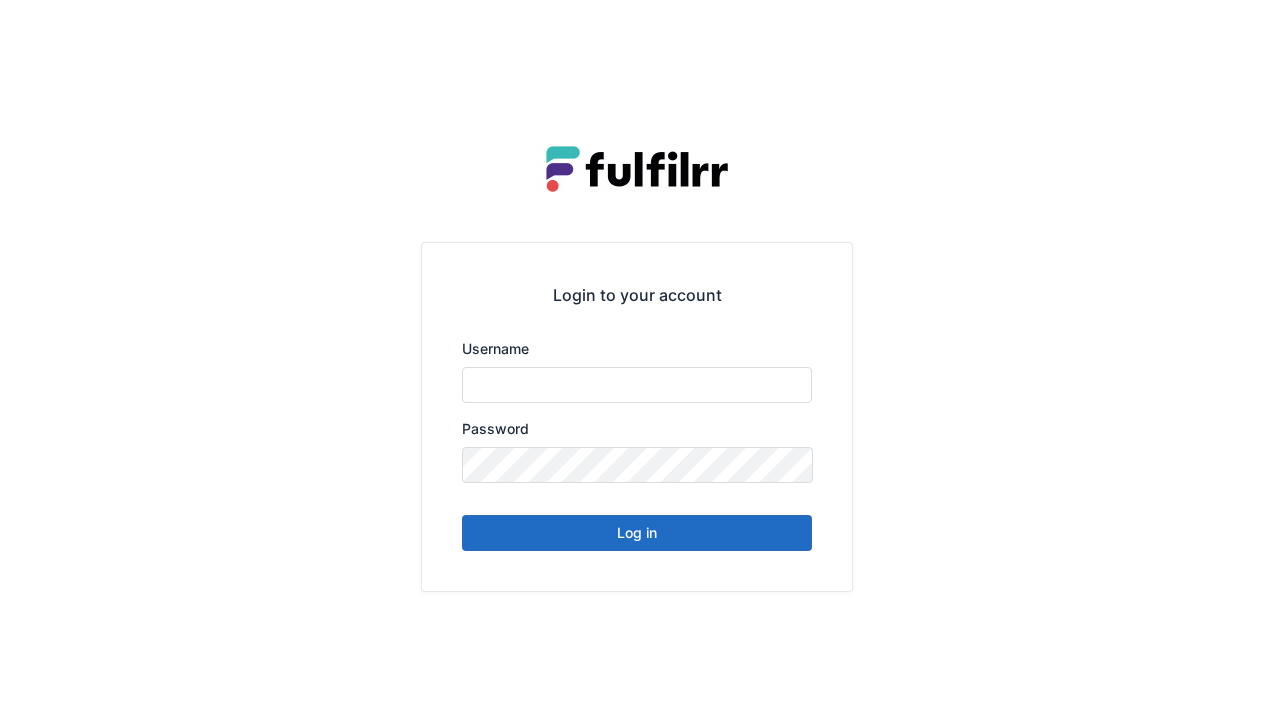 scroll, scrollTop: 0, scrollLeft: 0, axis: both 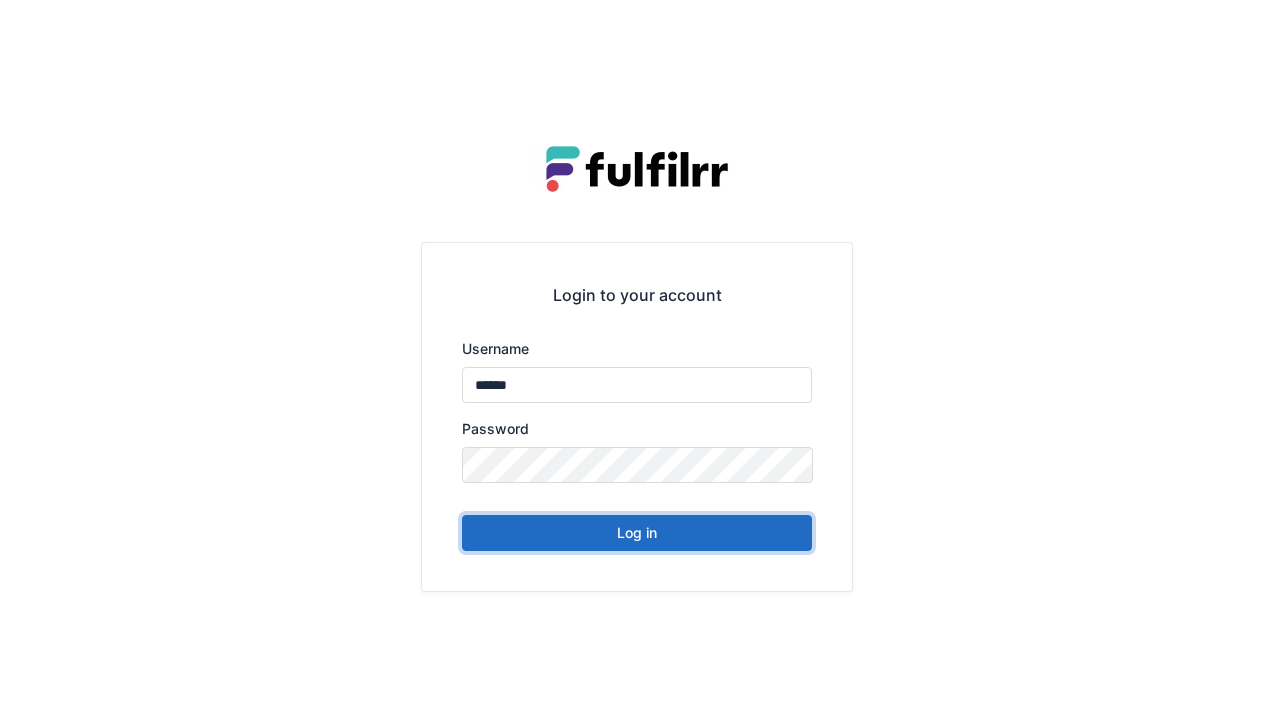click on "Log in" at bounding box center [637, 533] 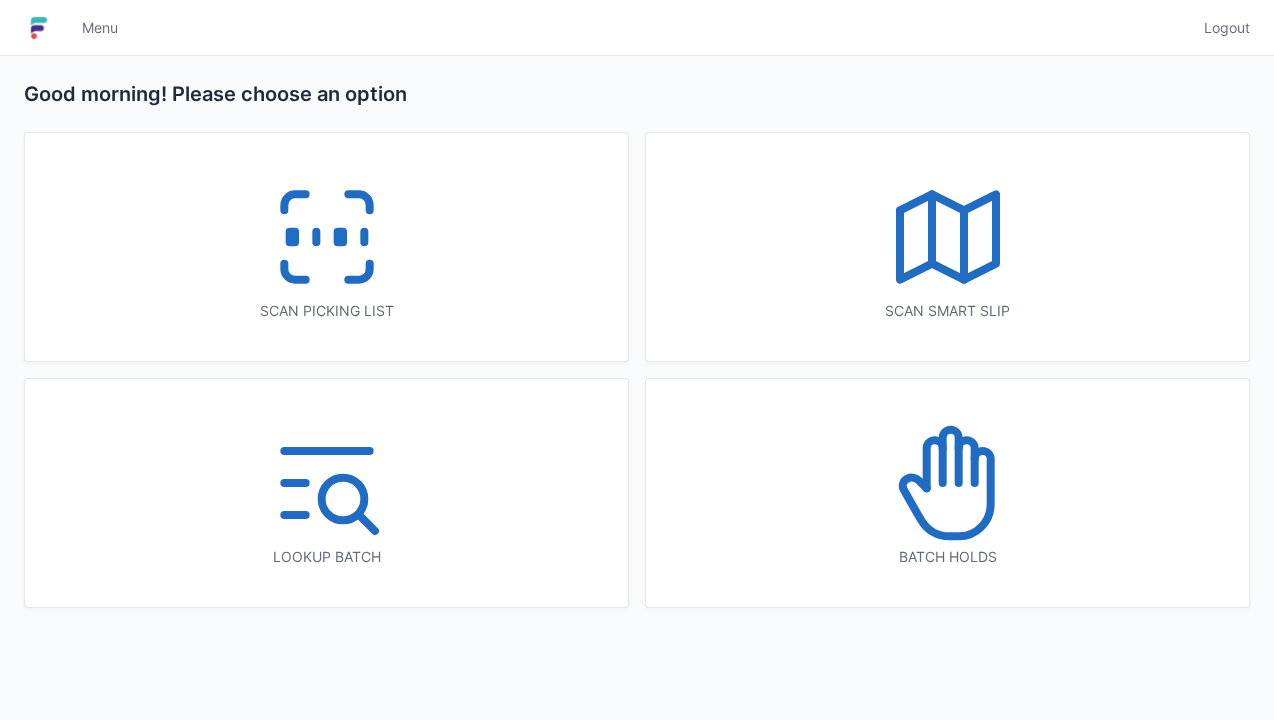 scroll, scrollTop: 0, scrollLeft: 0, axis: both 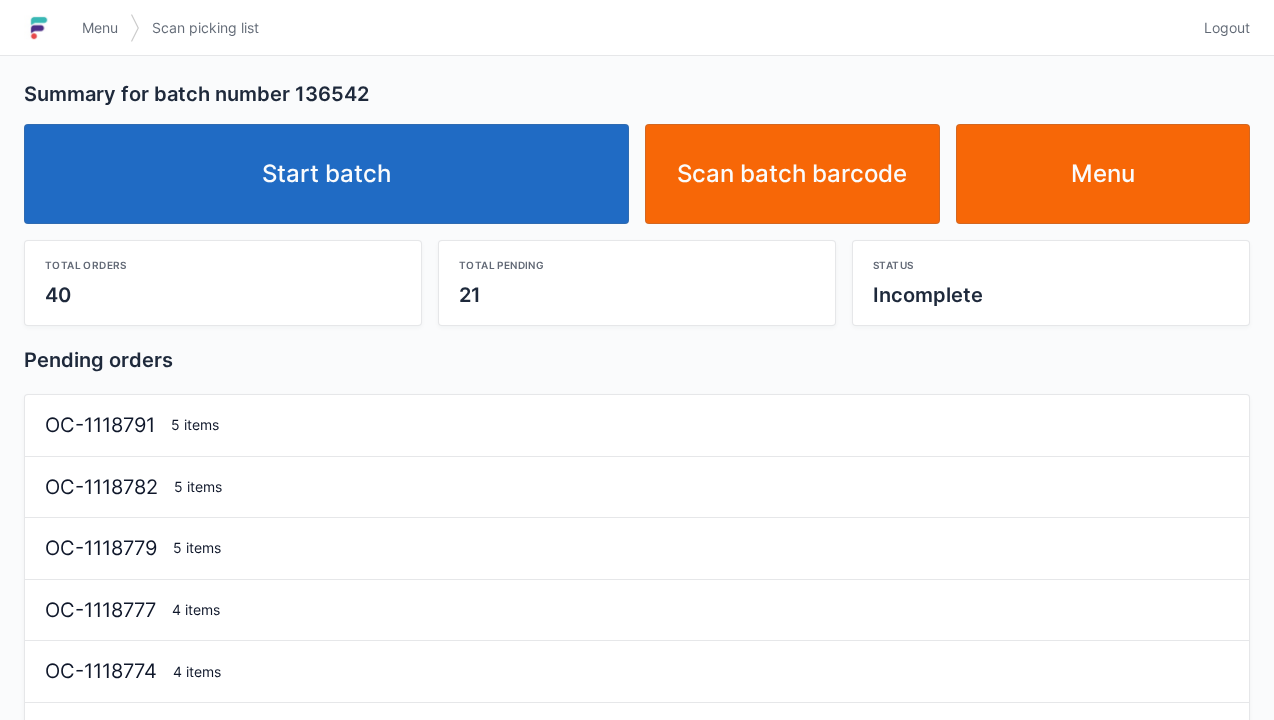 click on "Start batch" at bounding box center (326, 174) 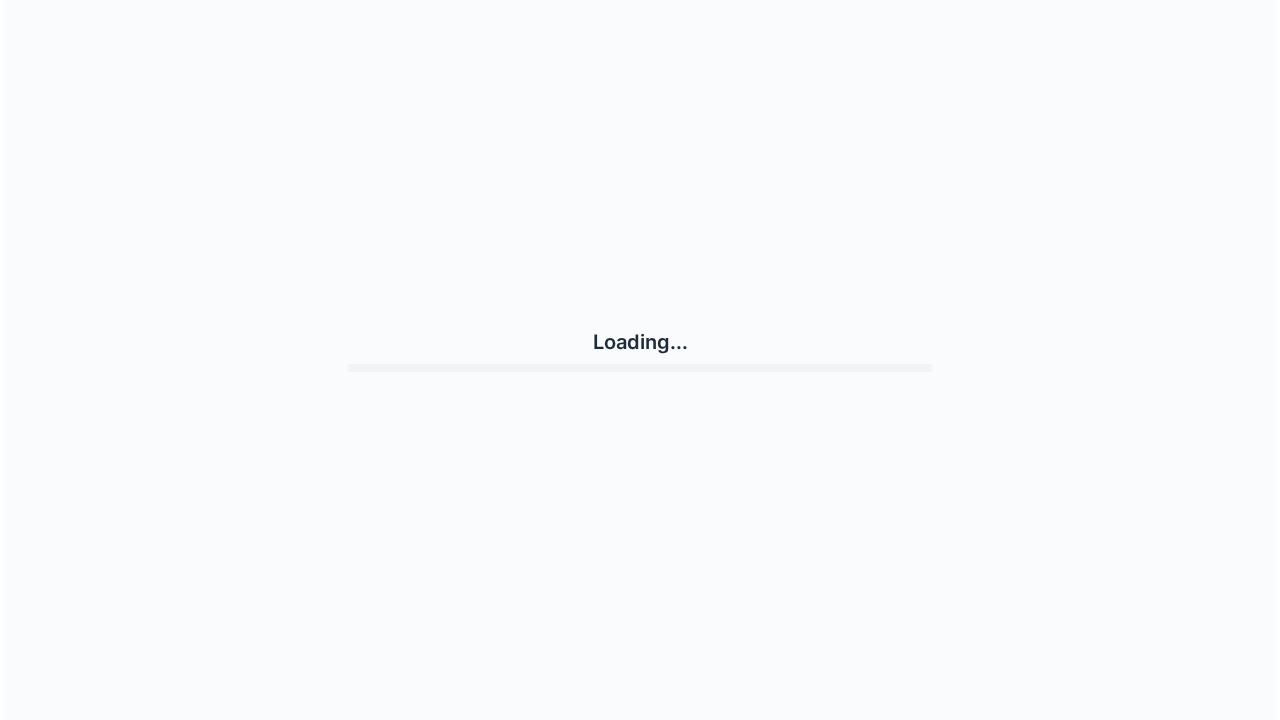 scroll, scrollTop: 0, scrollLeft: 0, axis: both 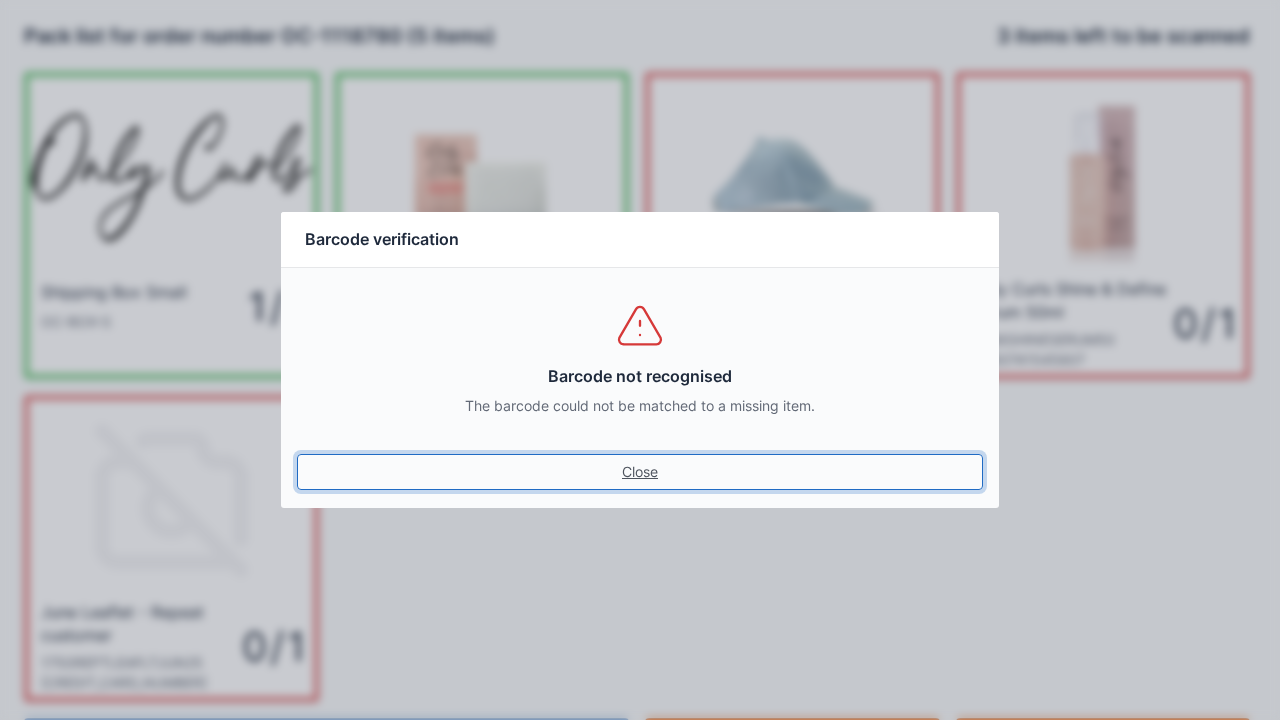 click on "Close" at bounding box center [640, 472] 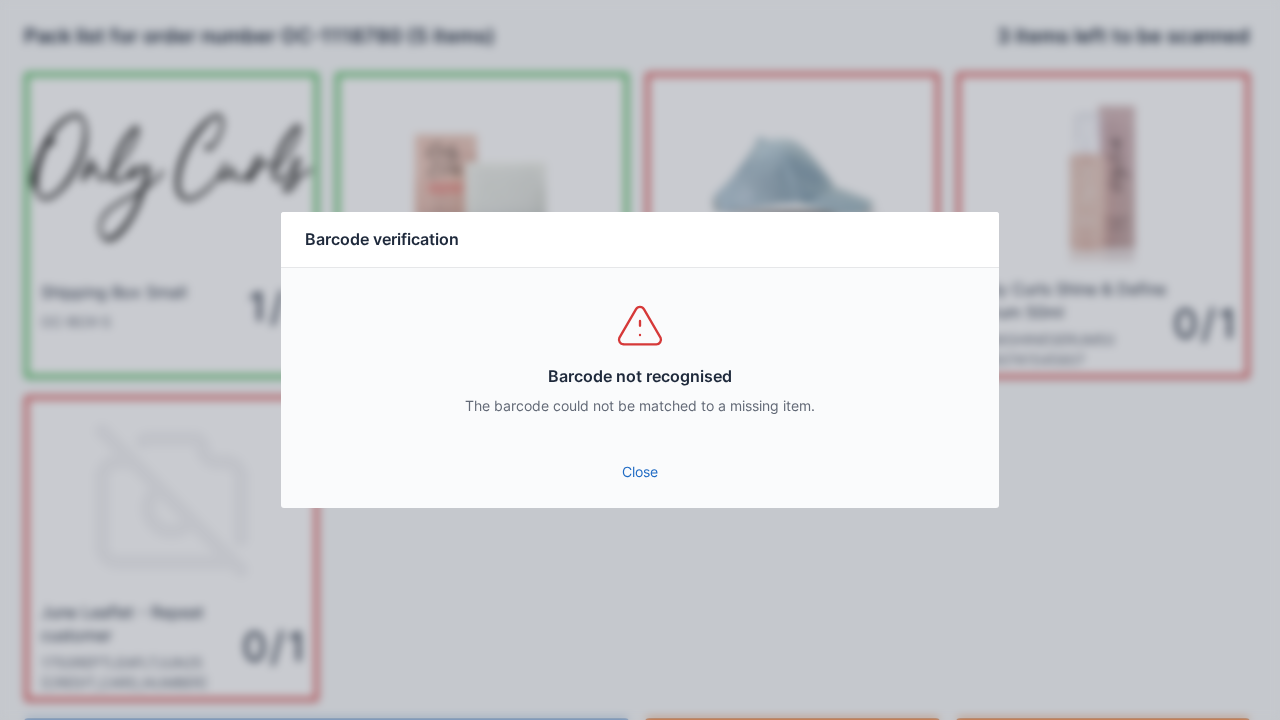 click on "Close" at bounding box center (640, 472) 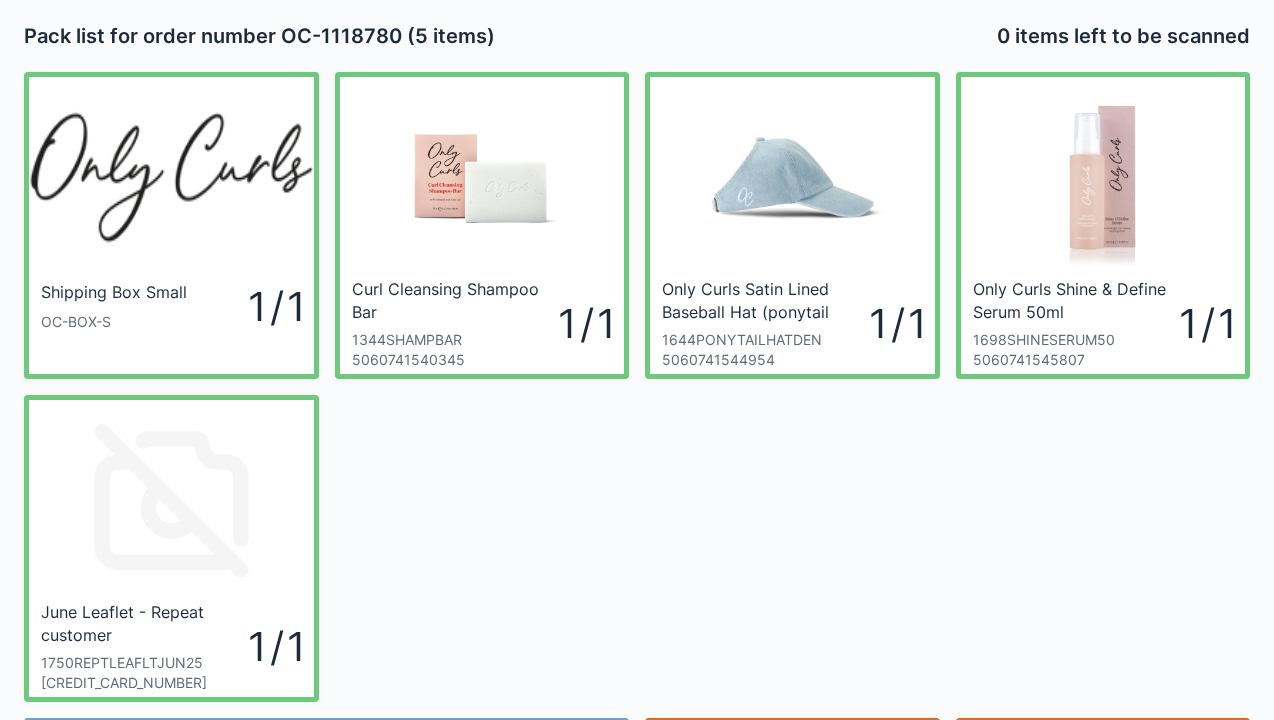 click at bounding box center [171, 177] 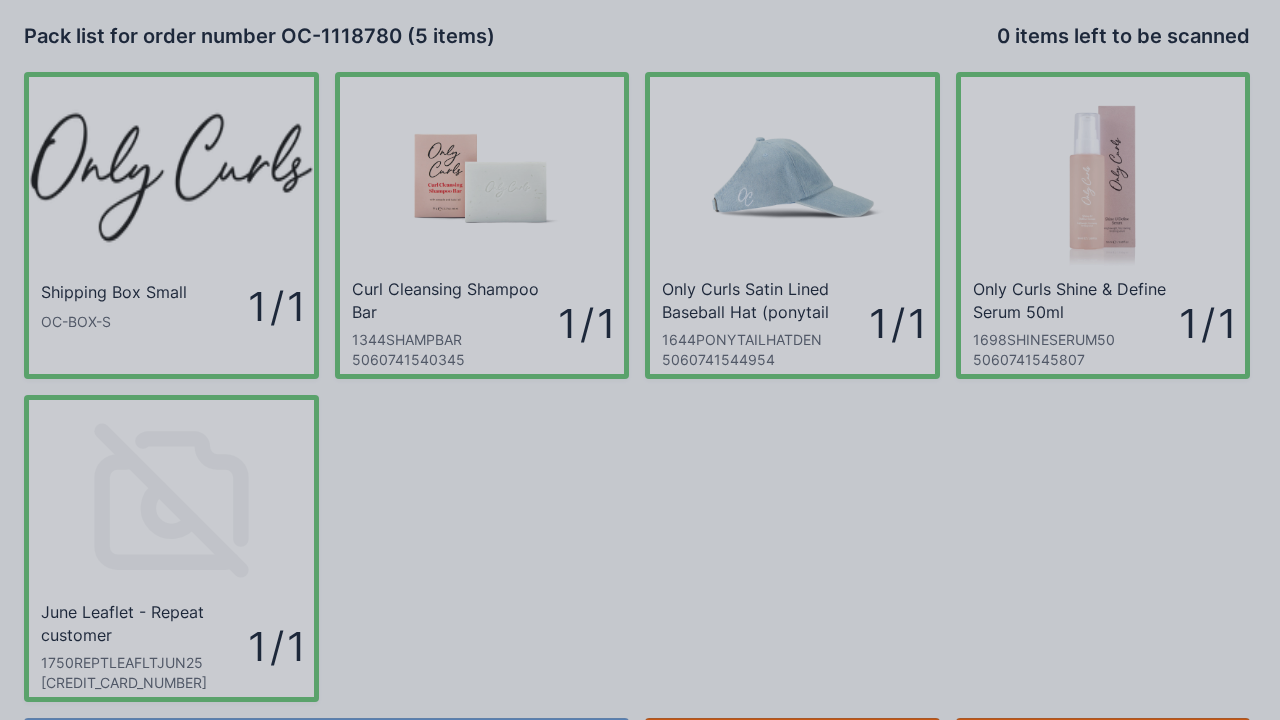 click at bounding box center (640, 360) 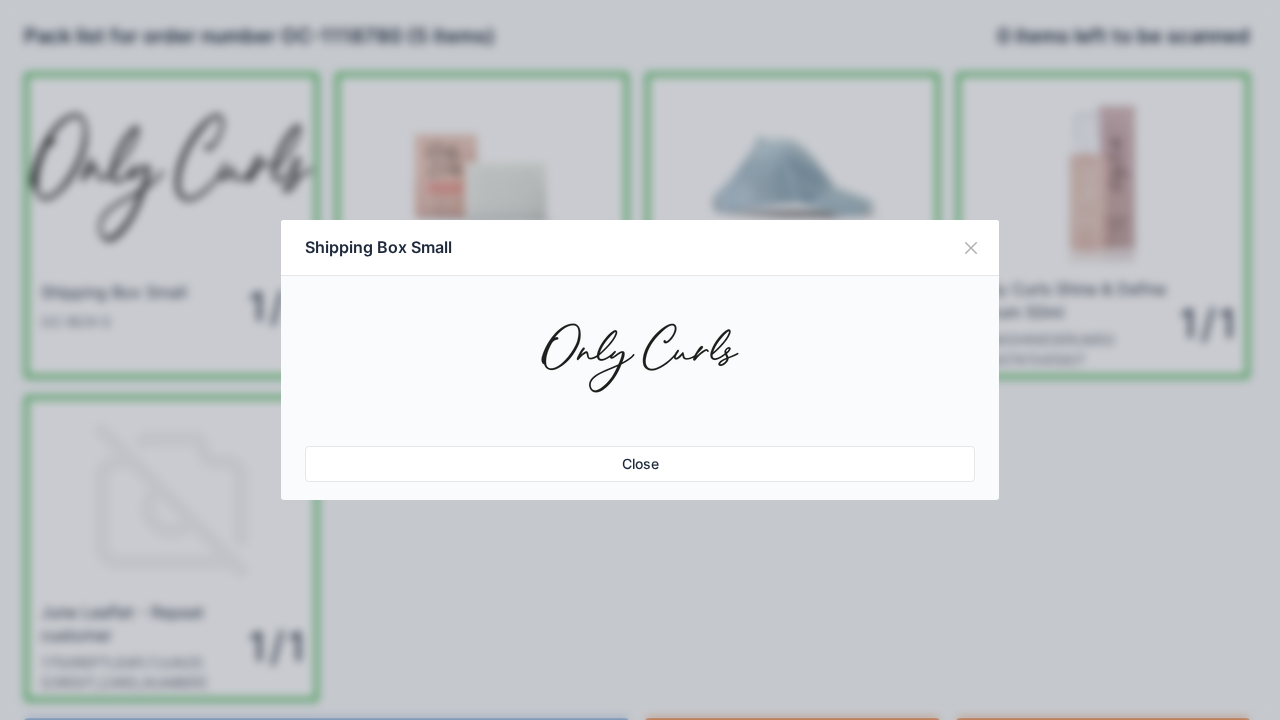 click on "Close" at bounding box center (640, 464) 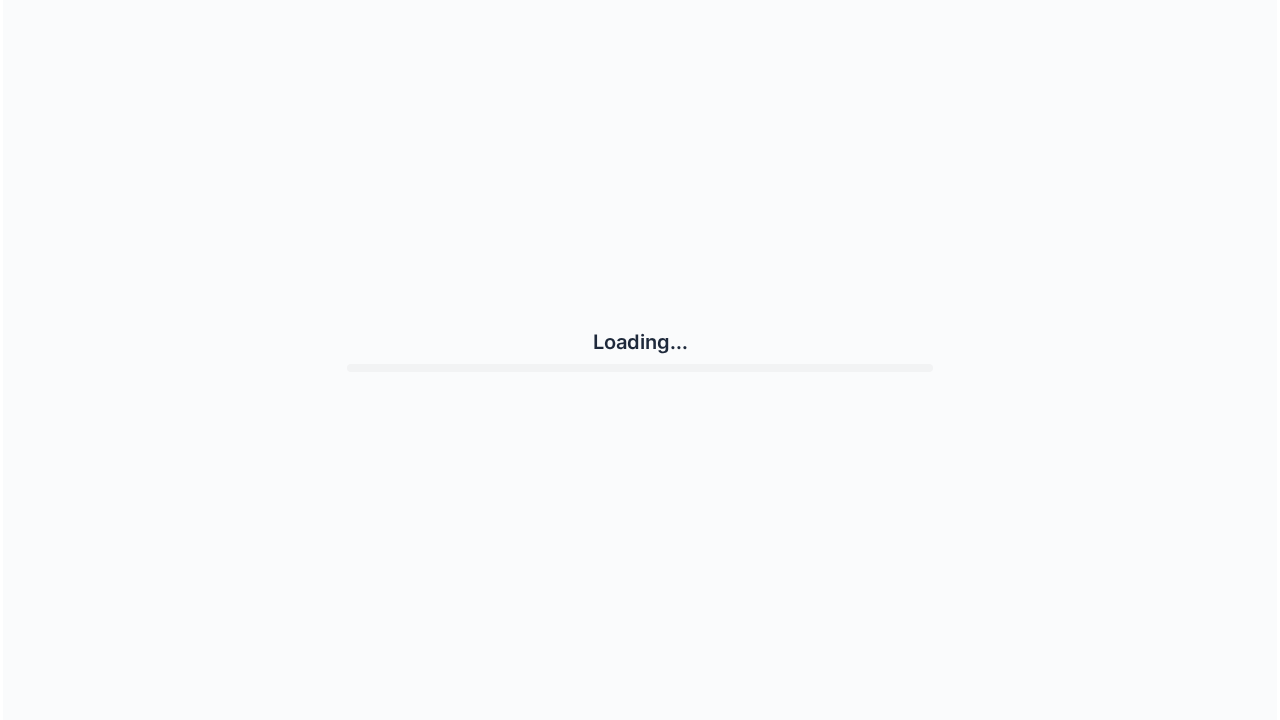 scroll, scrollTop: 0, scrollLeft: 0, axis: both 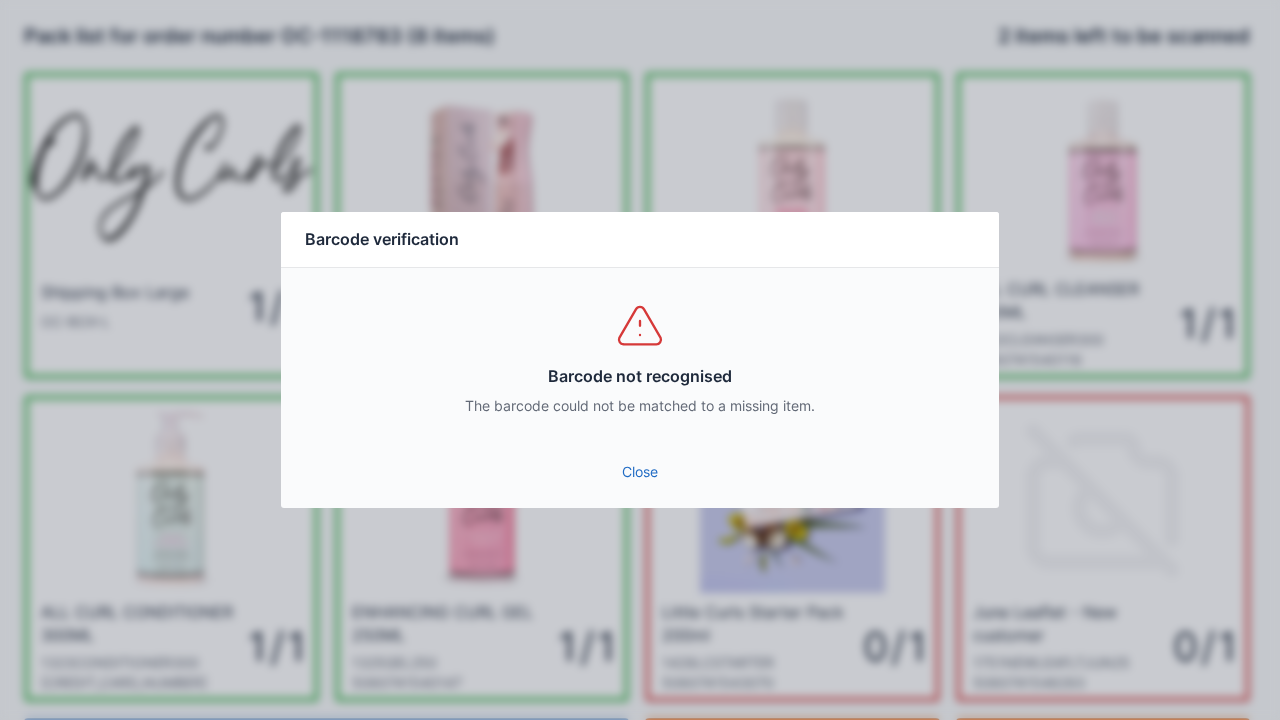click on "Close" at bounding box center [640, 472] 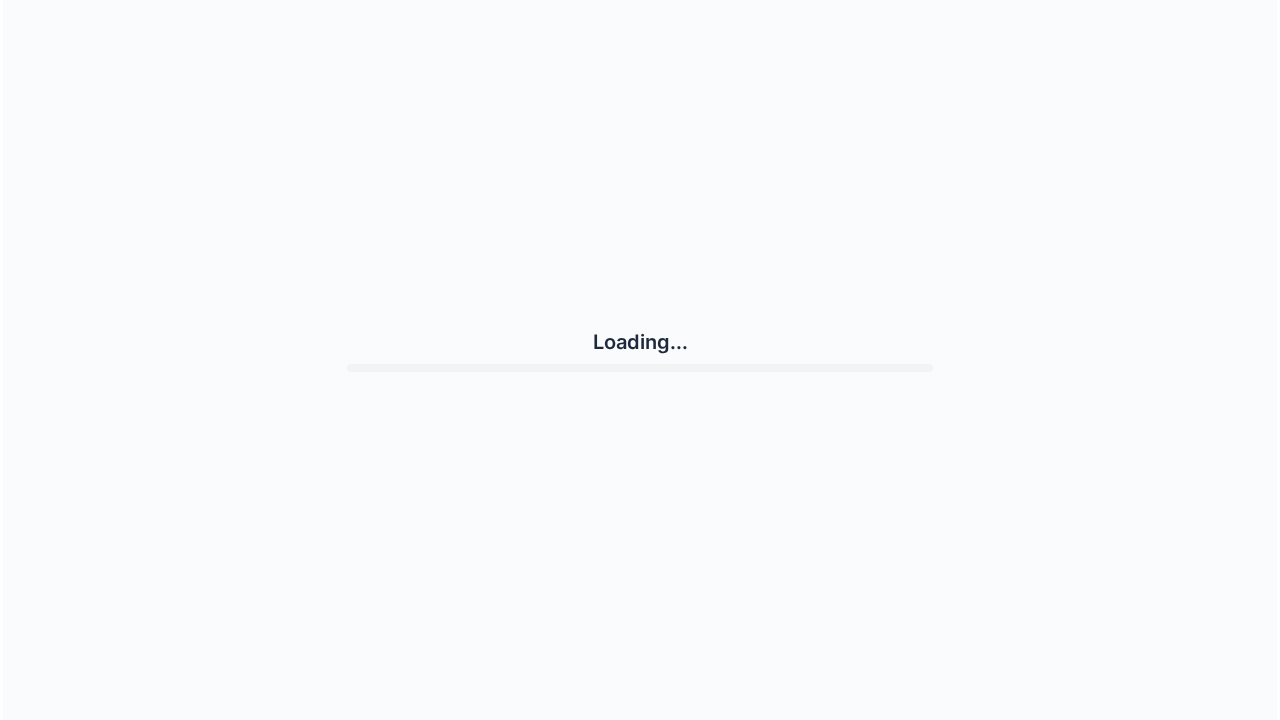 scroll, scrollTop: 0, scrollLeft: 0, axis: both 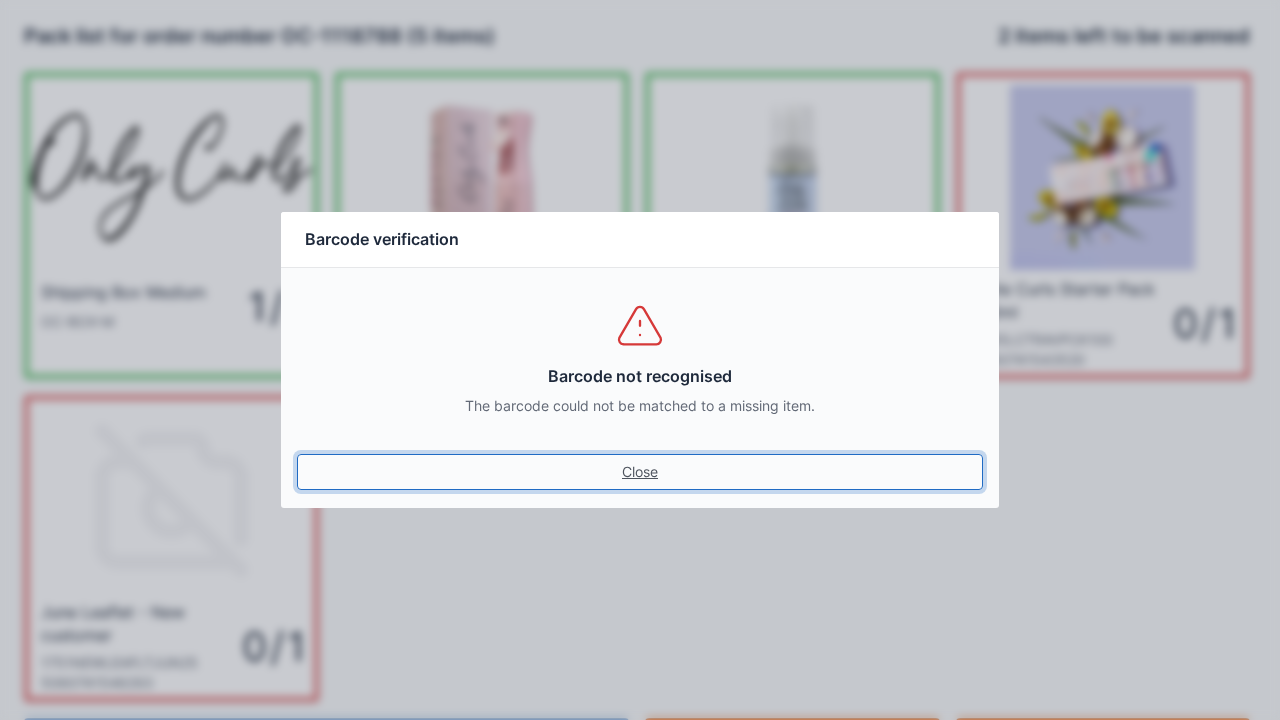 click on "Close" at bounding box center [640, 472] 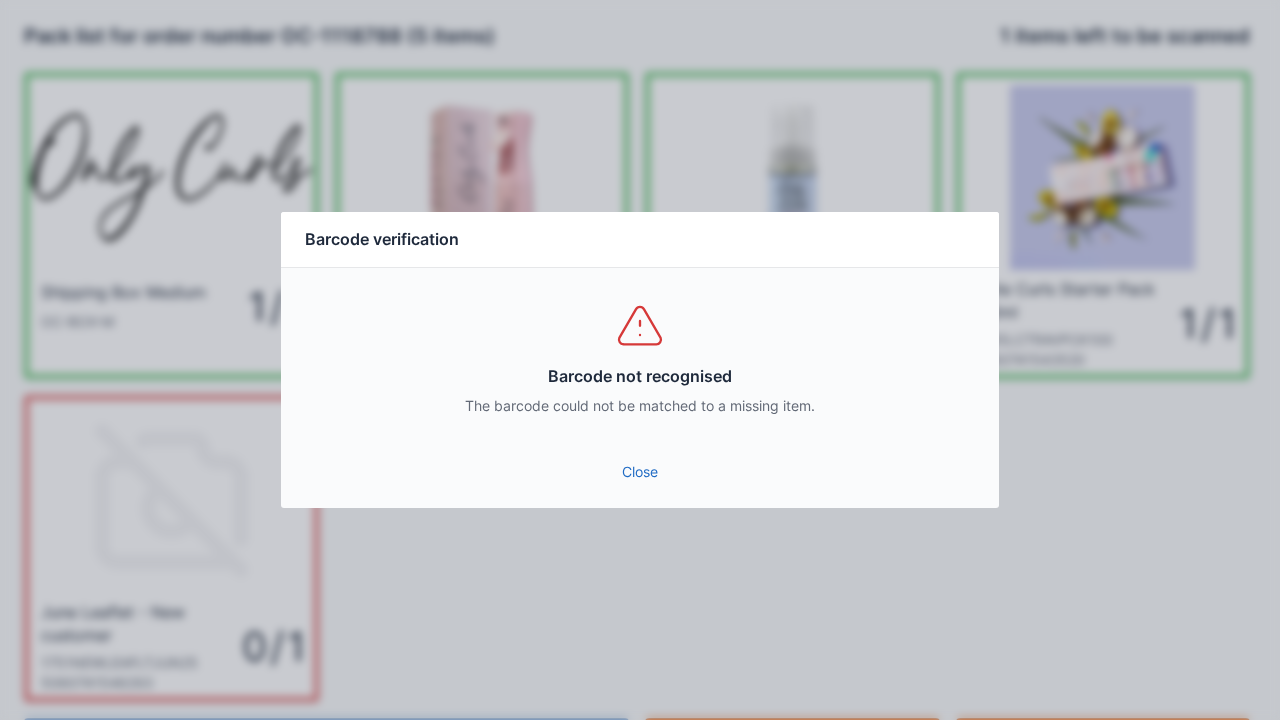 click on "Close" at bounding box center [640, 472] 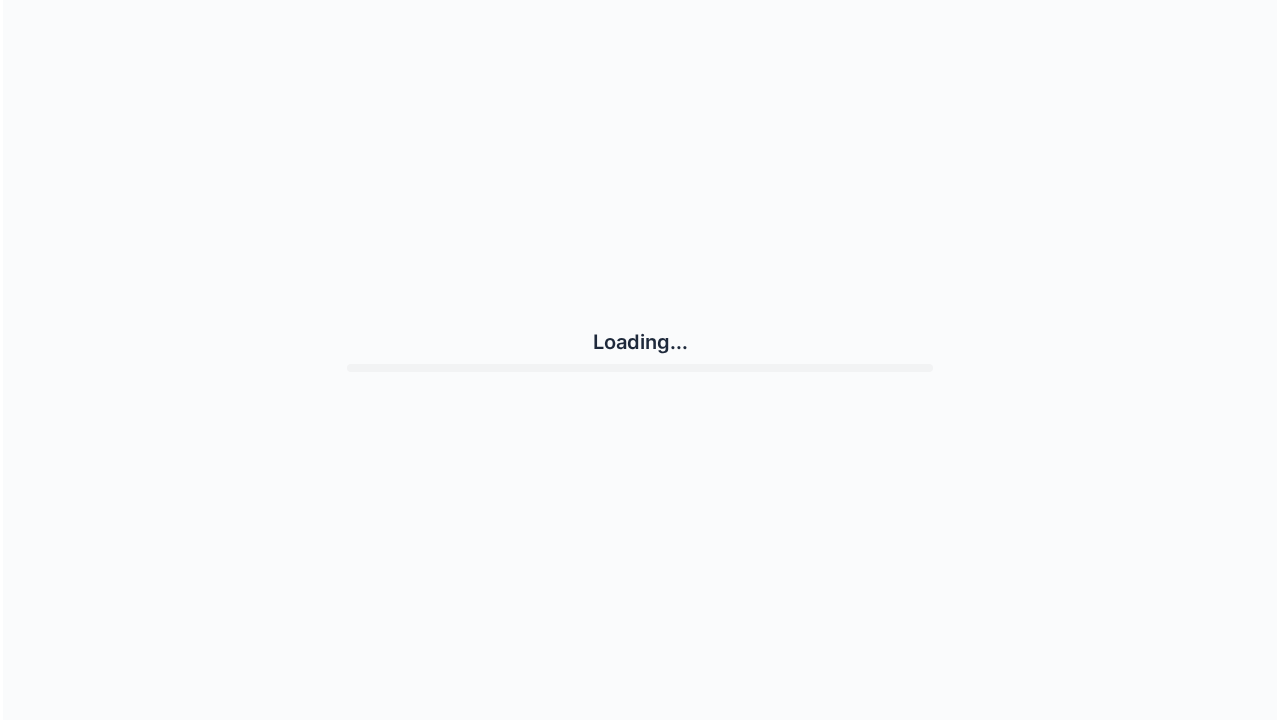 scroll, scrollTop: 0, scrollLeft: 0, axis: both 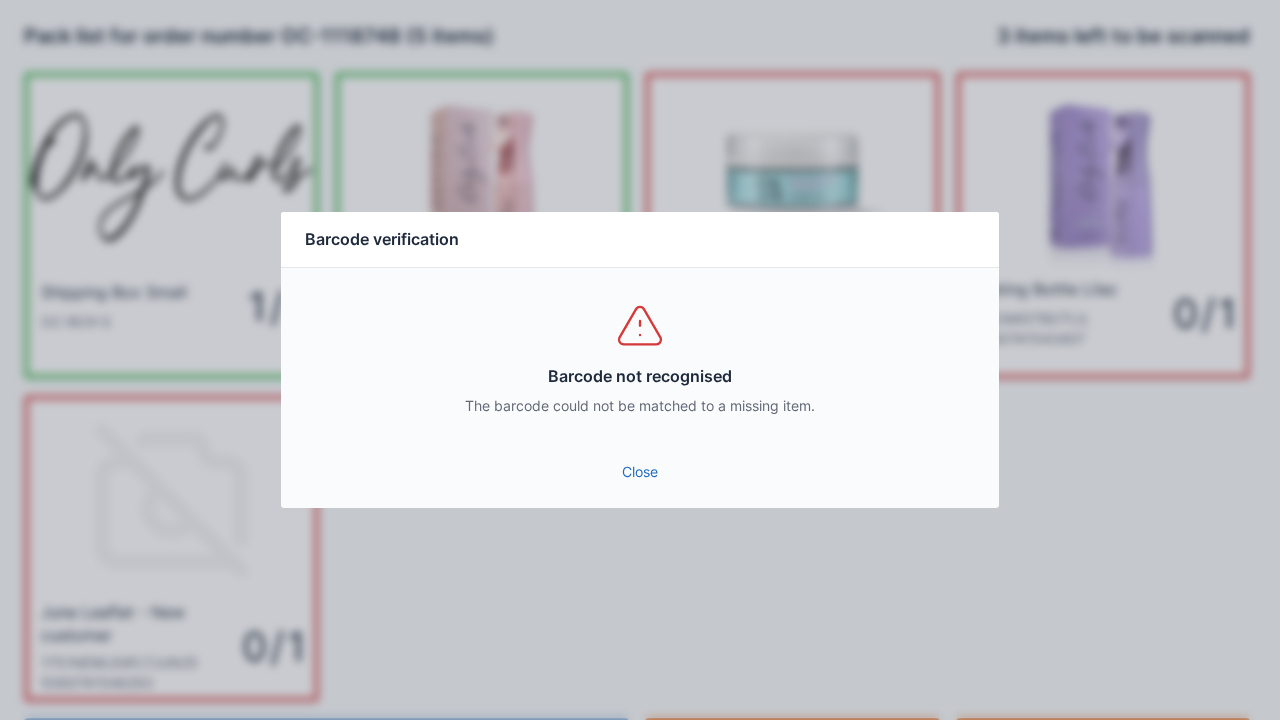 click on "Close" at bounding box center [640, 472] 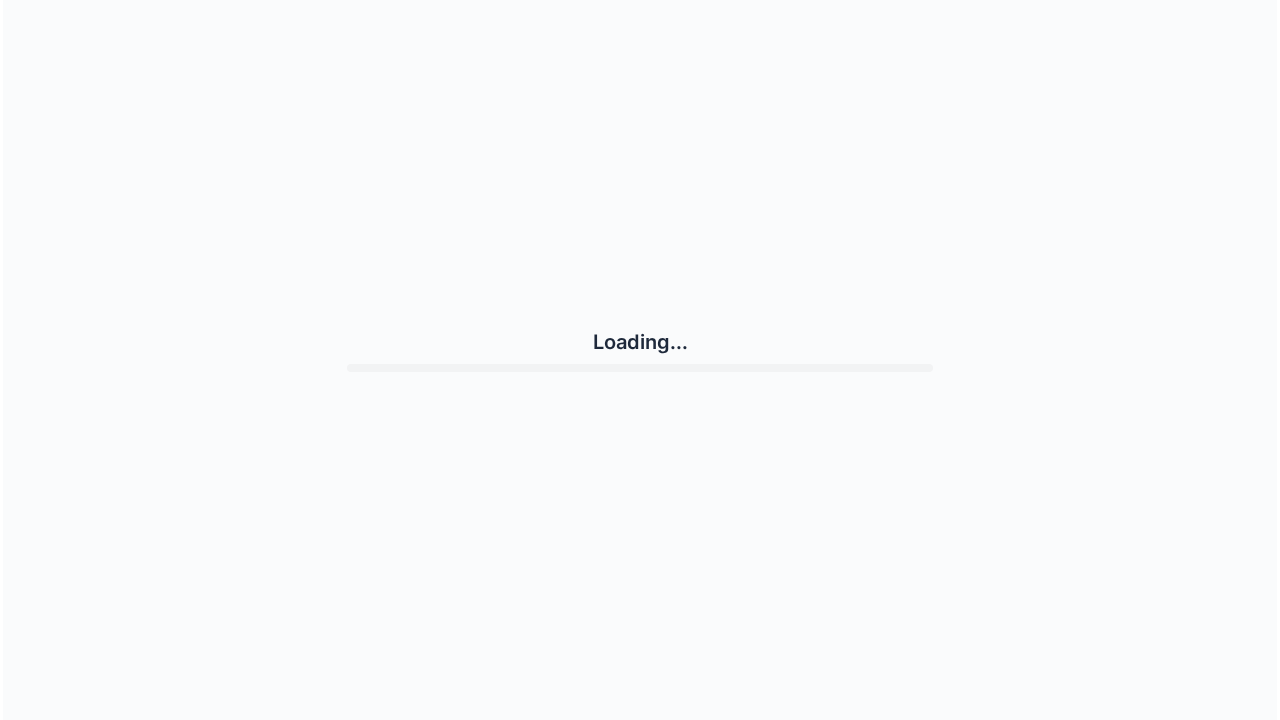 scroll, scrollTop: 0, scrollLeft: 0, axis: both 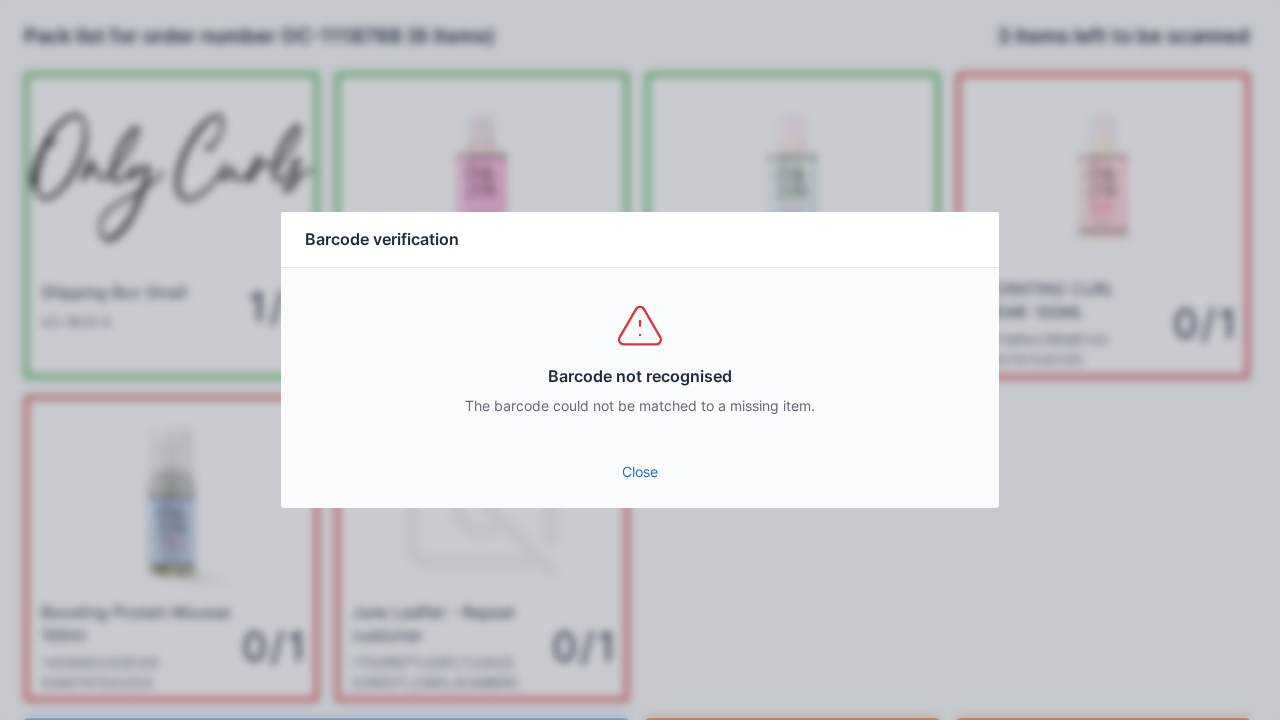 click on "Close" at bounding box center [640, 472] 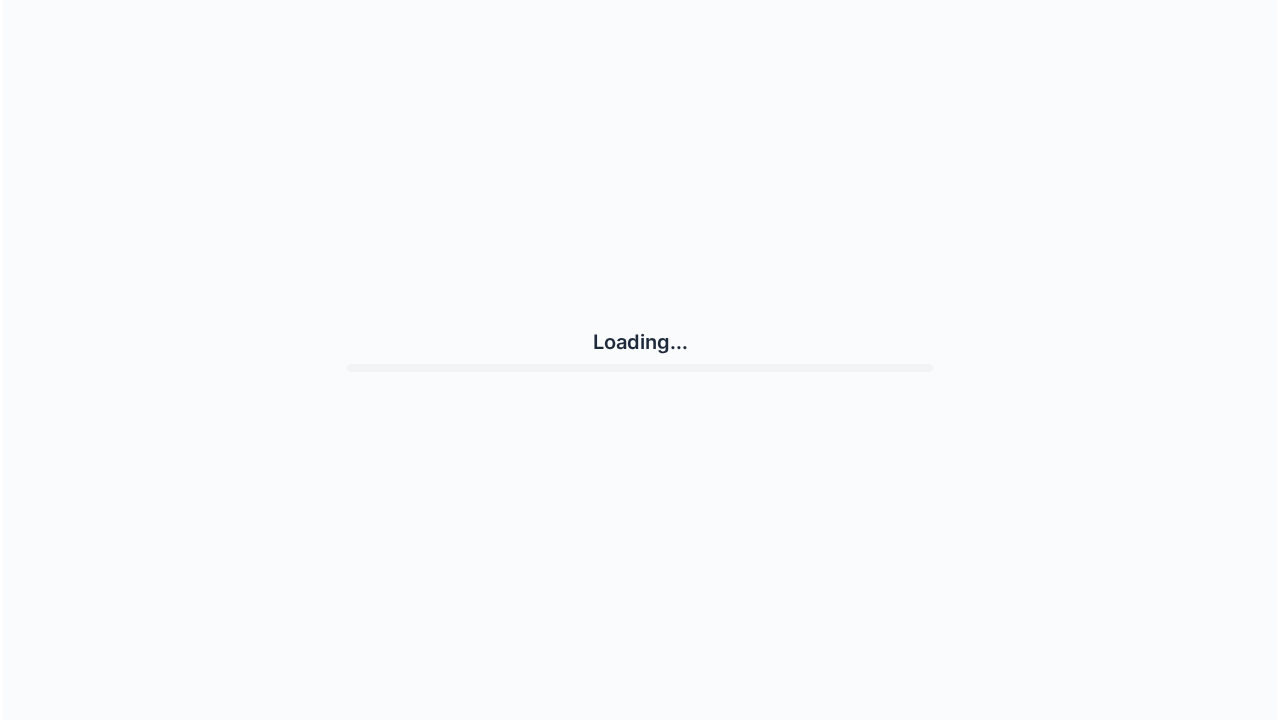 scroll, scrollTop: 0, scrollLeft: 0, axis: both 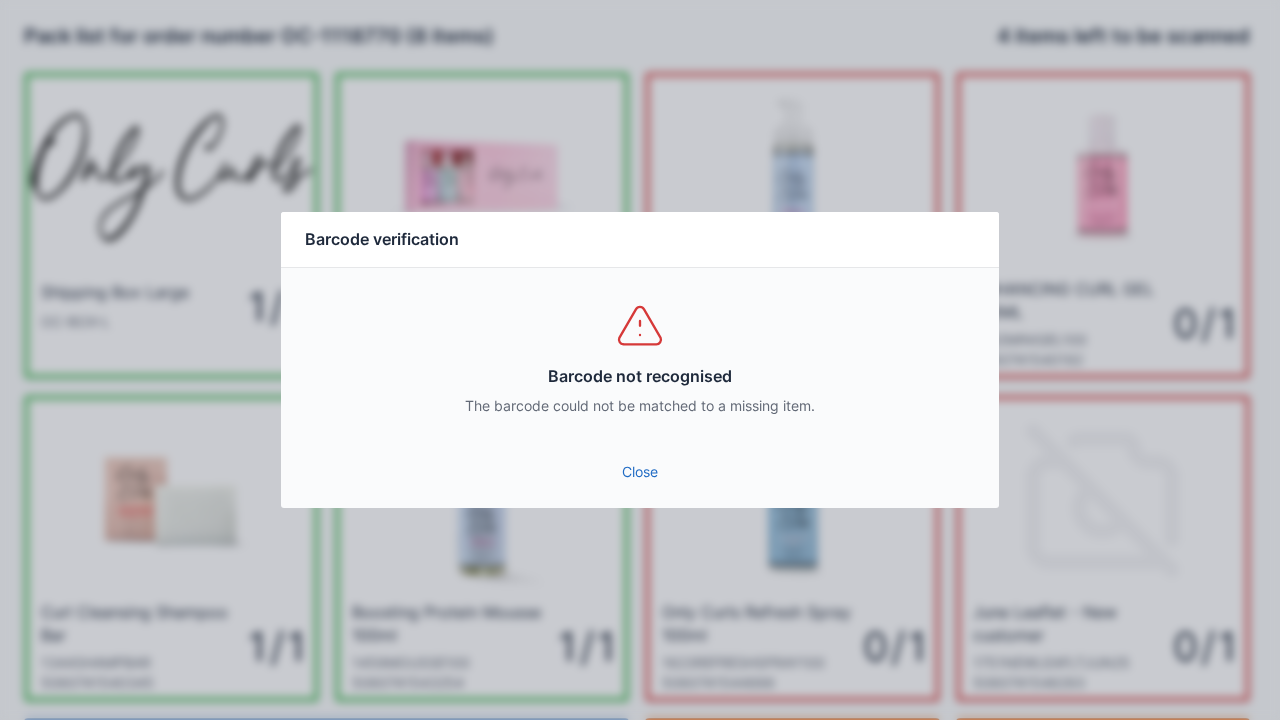 click on "Close" at bounding box center [640, 472] 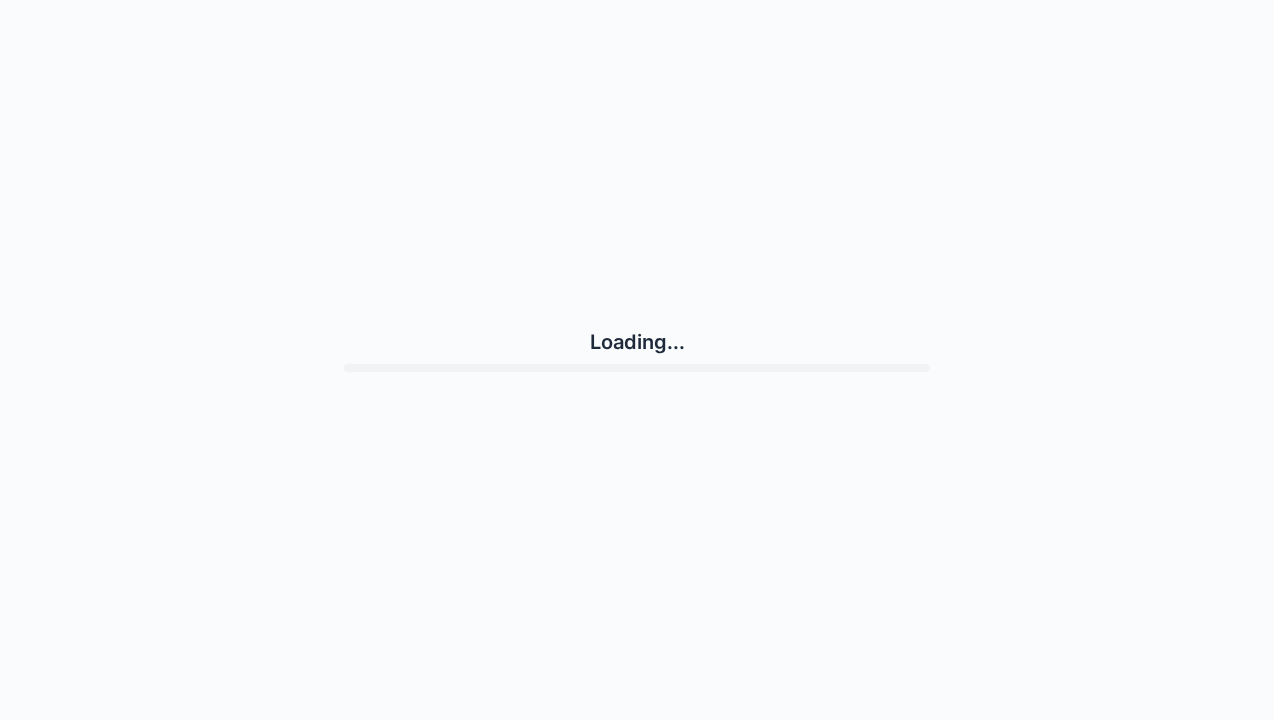 scroll, scrollTop: 0, scrollLeft: 0, axis: both 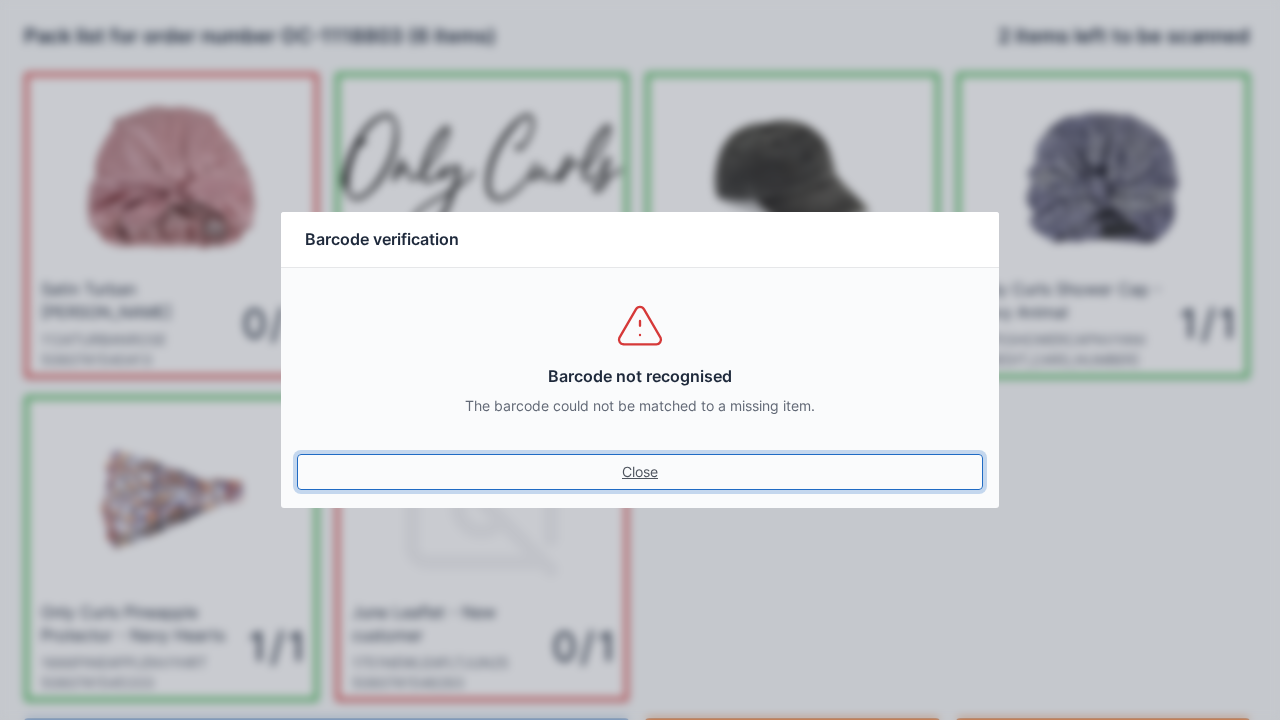 click on "Close" at bounding box center (640, 472) 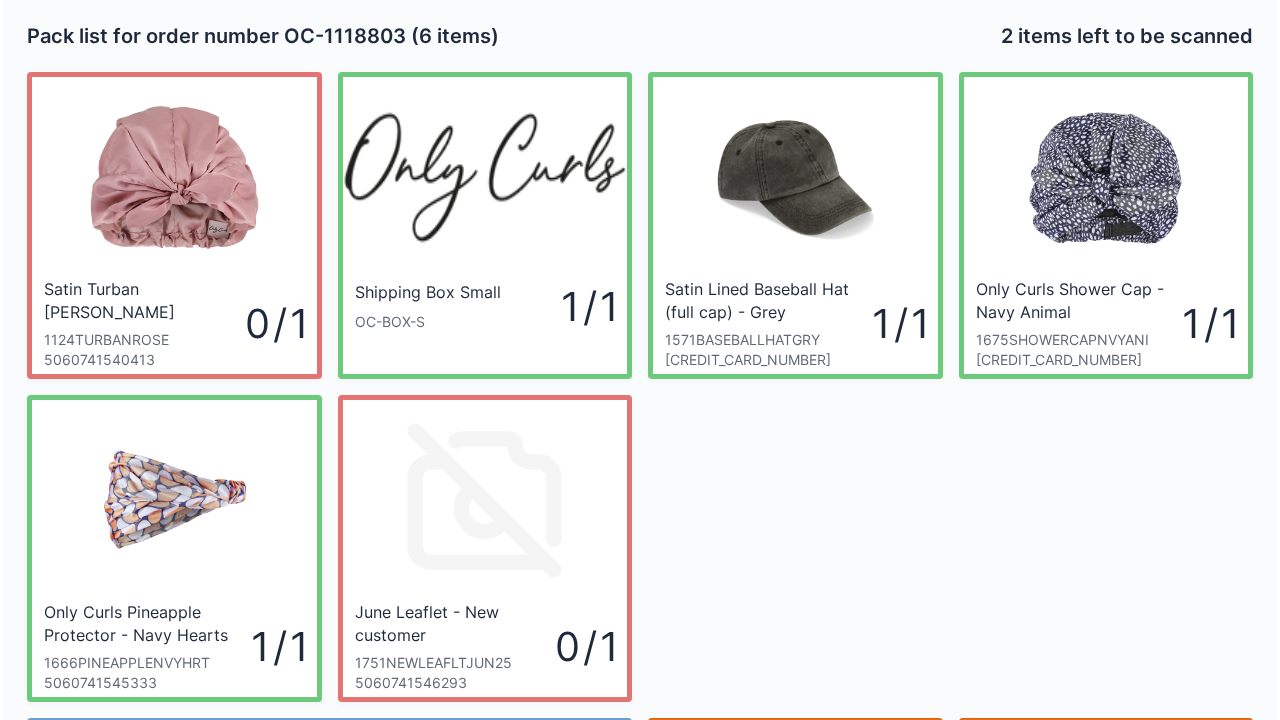 scroll, scrollTop: 116, scrollLeft: 0, axis: vertical 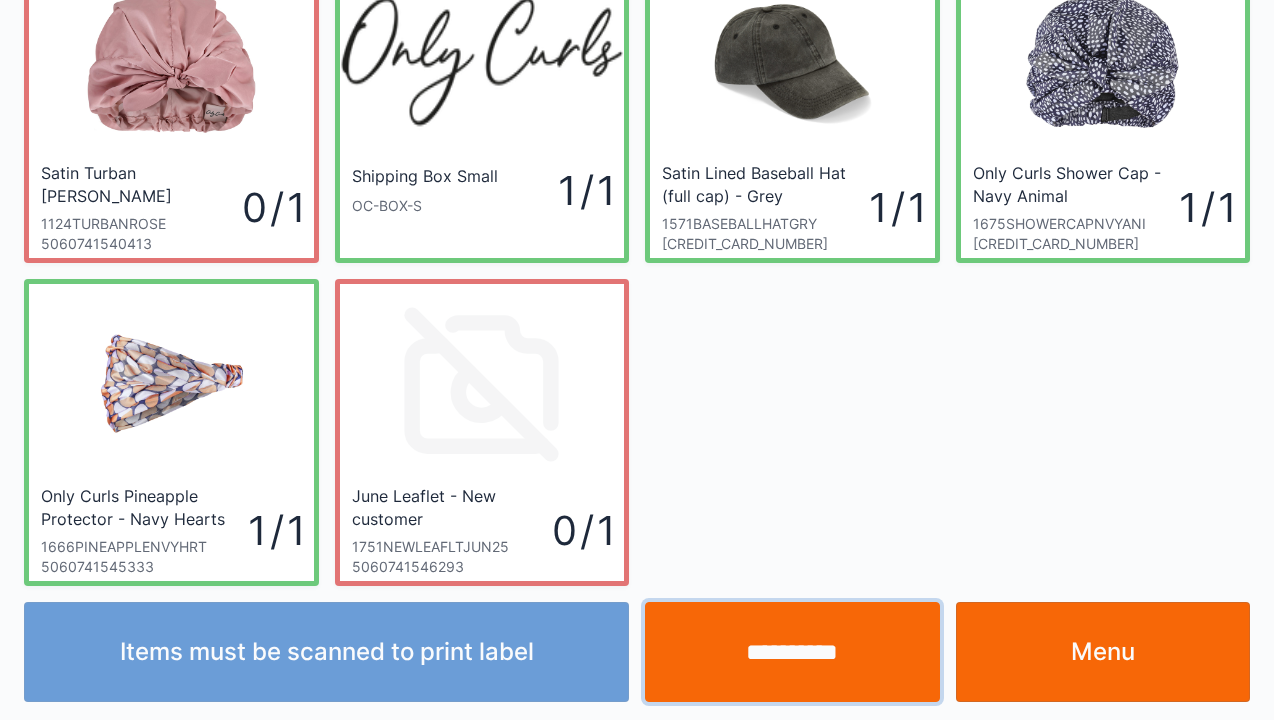 click on "**********" at bounding box center [792, 652] 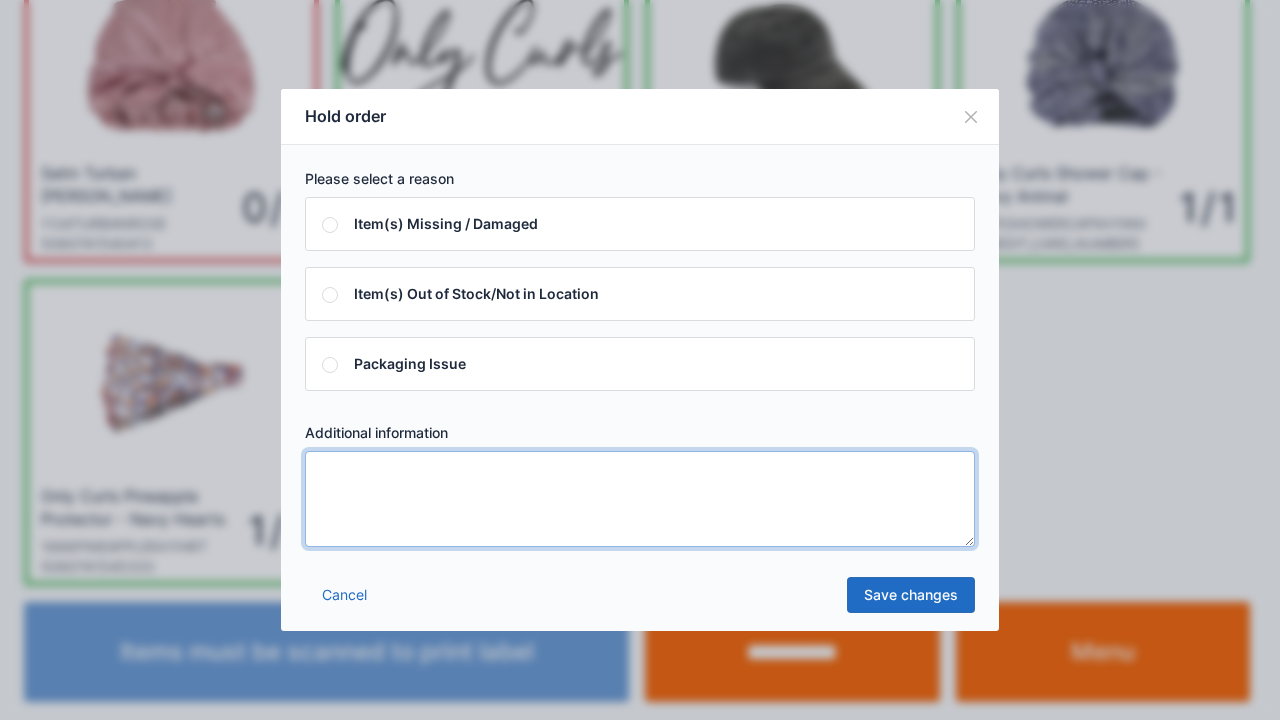 click at bounding box center [640, 499] 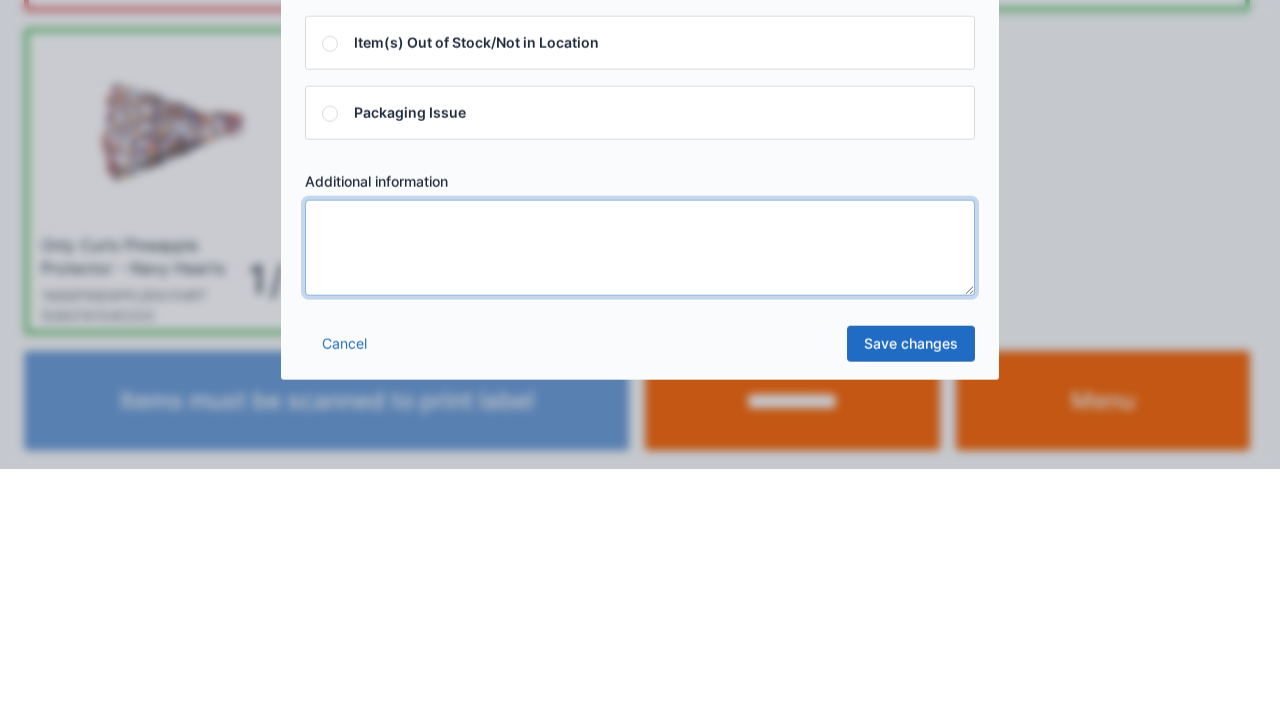 scroll, scrollTop: 116, scrollLeft: 0, axis: vertical 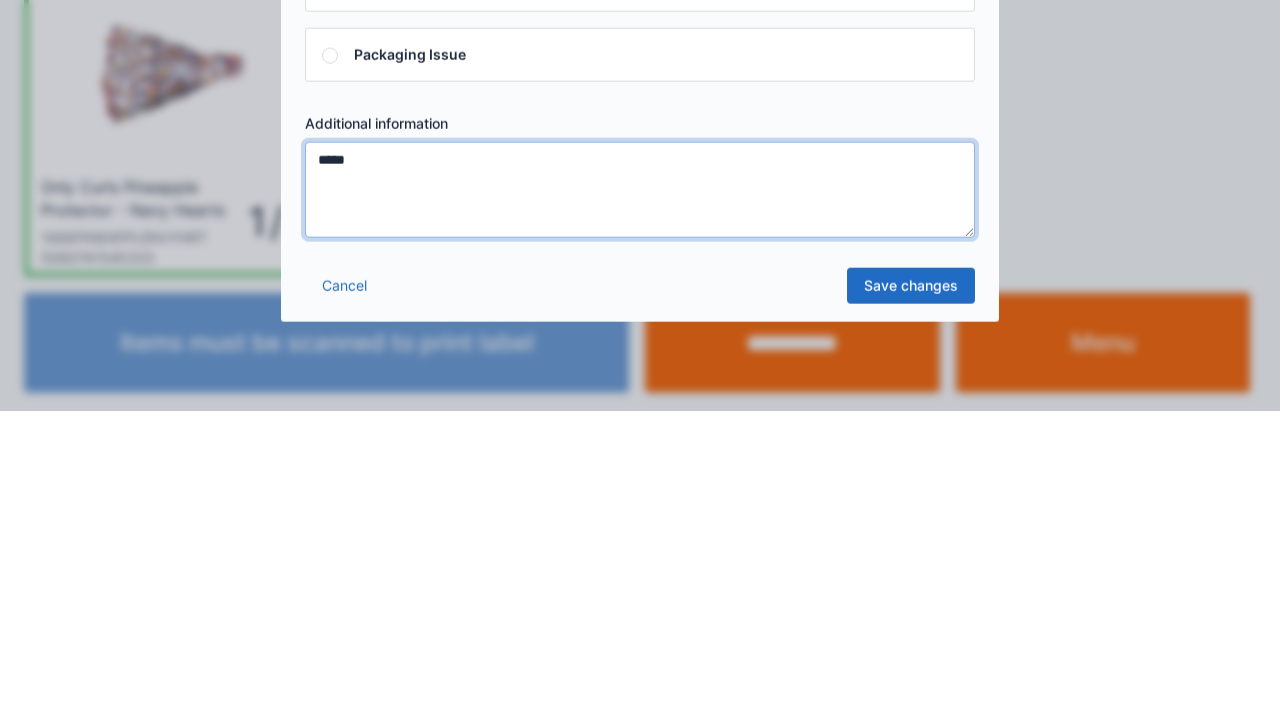 type on "*****" 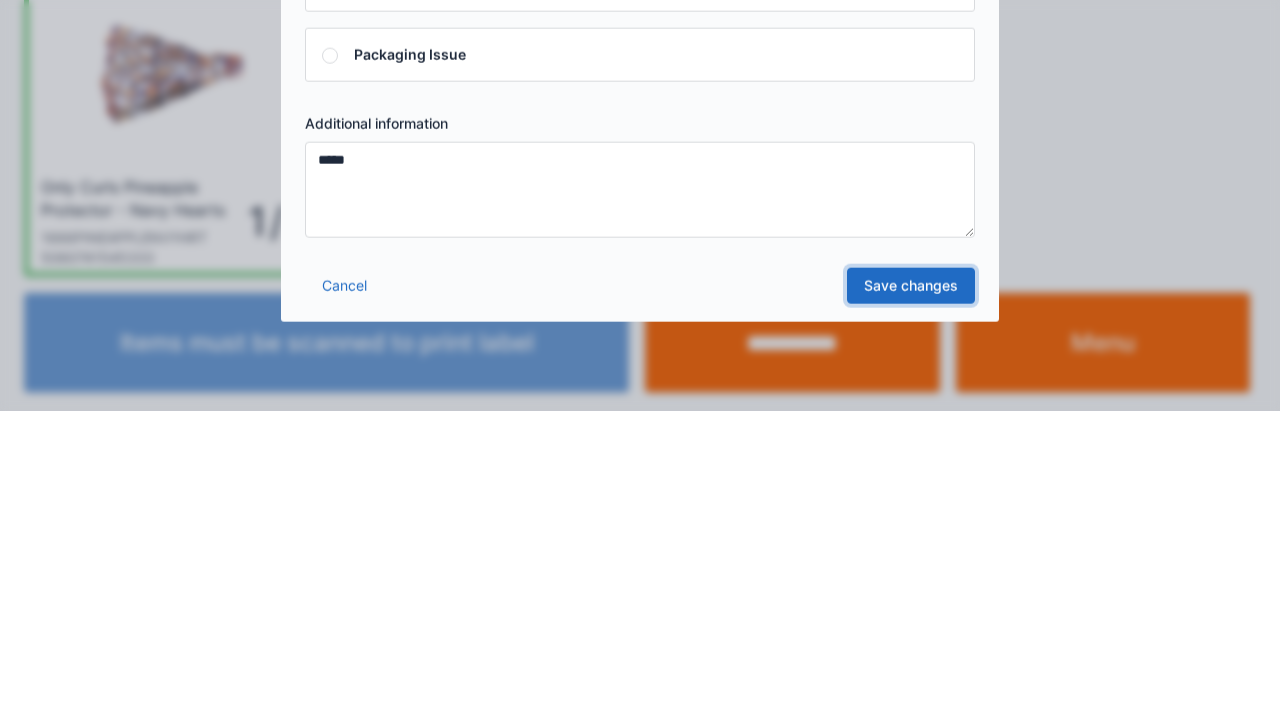 click on "Save changes" at bounding box center (911, 595) 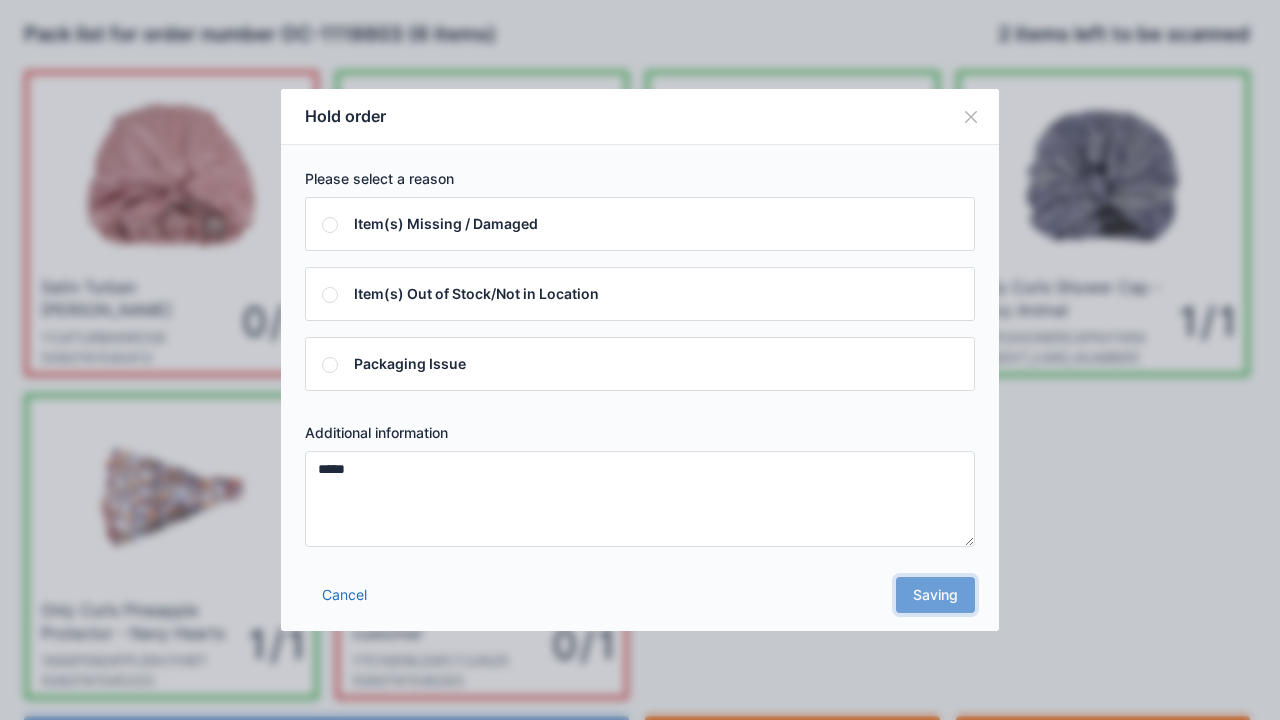 scroll, scrollTop: 0, scrollLeft: 0, axis: both 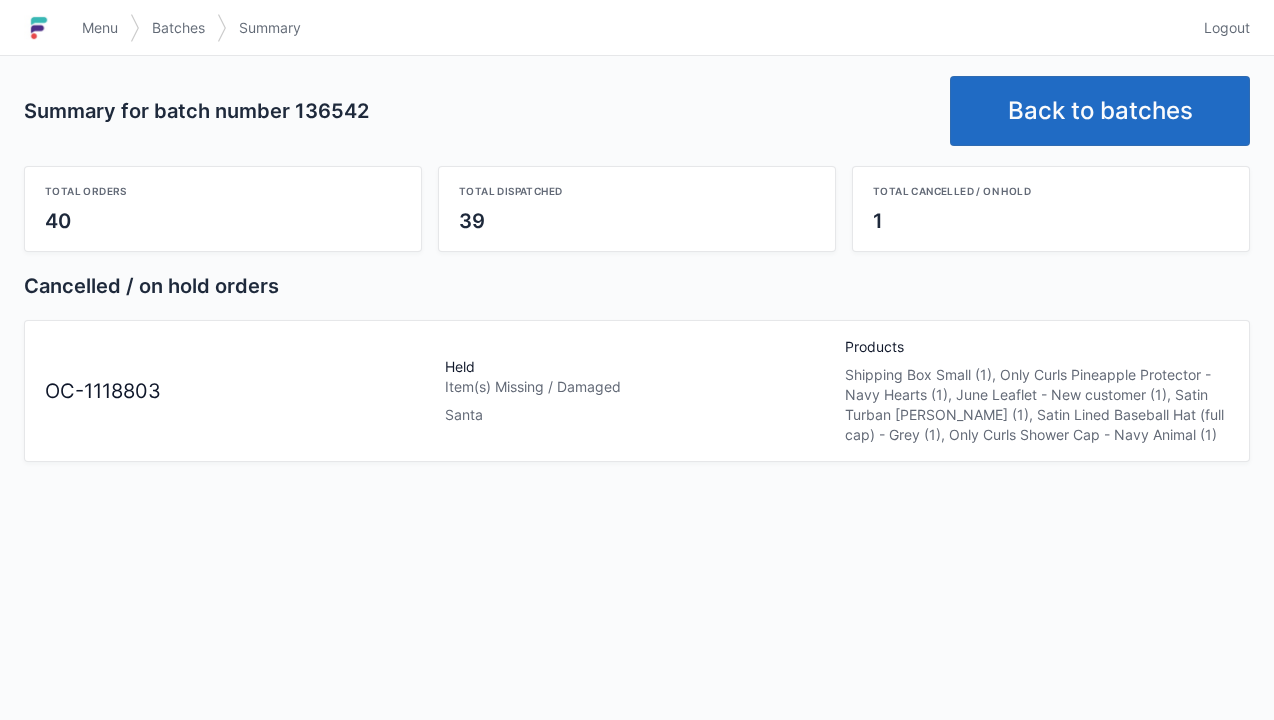 click on "Back to batches" at bounding box center [1100, 111] 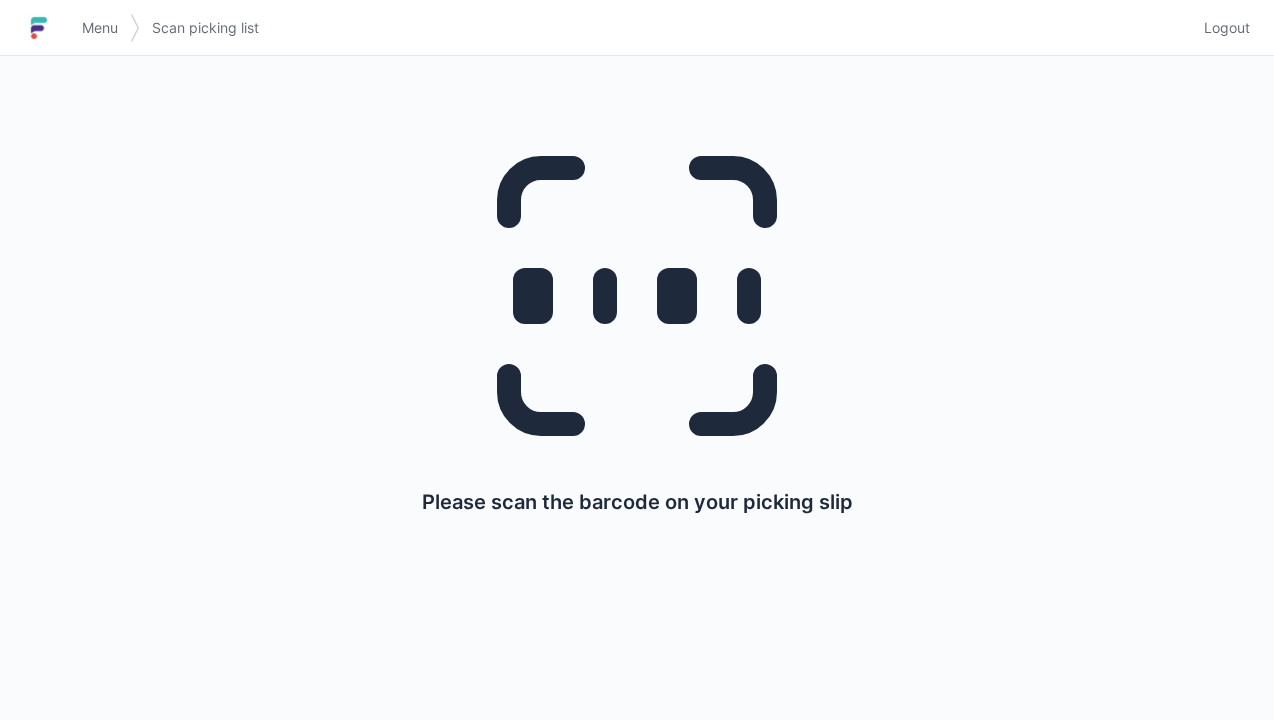 scroll, scrollTop: 0, scrollLeft: 0, axis: both 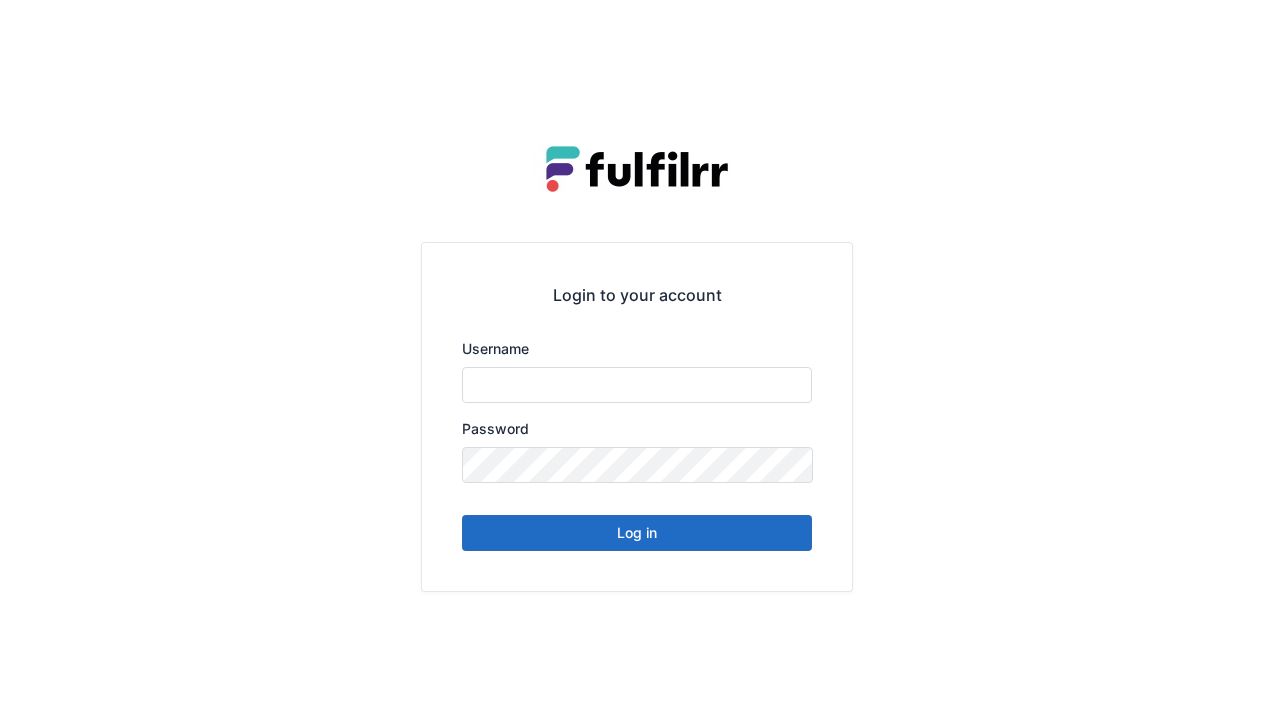 type on "******" 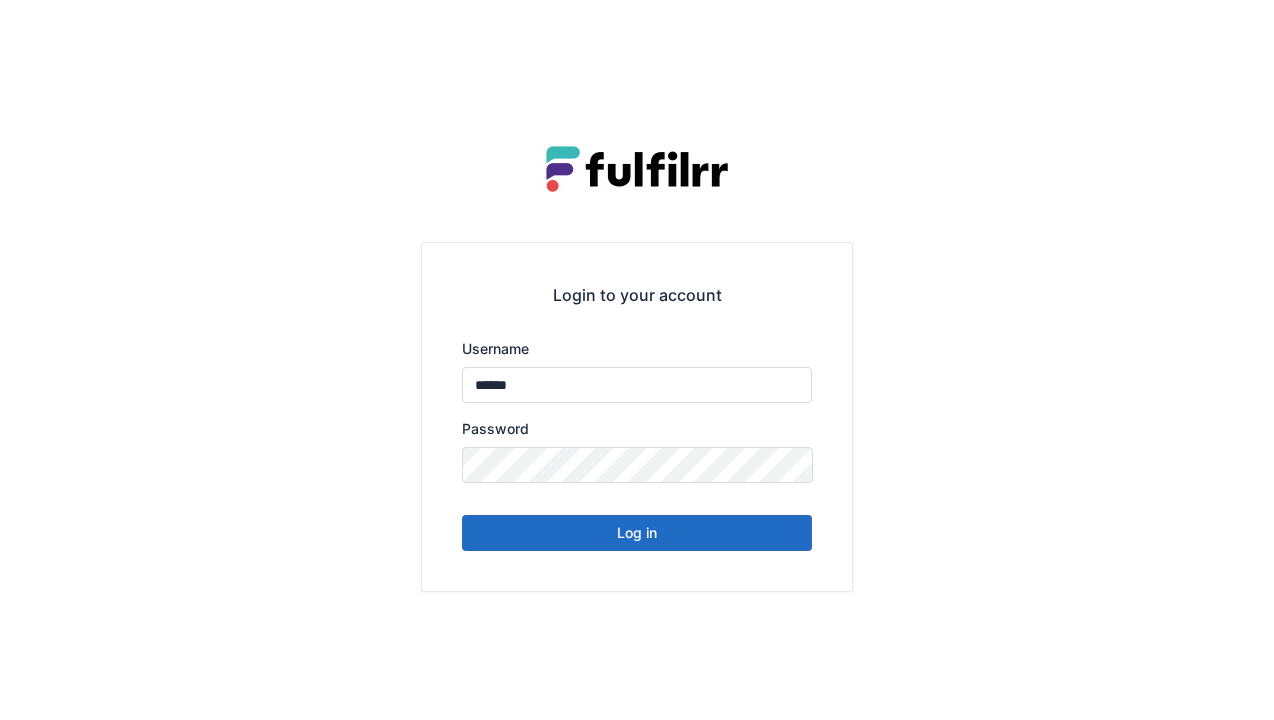 click on "Log in" at bounding box center [637, 533] 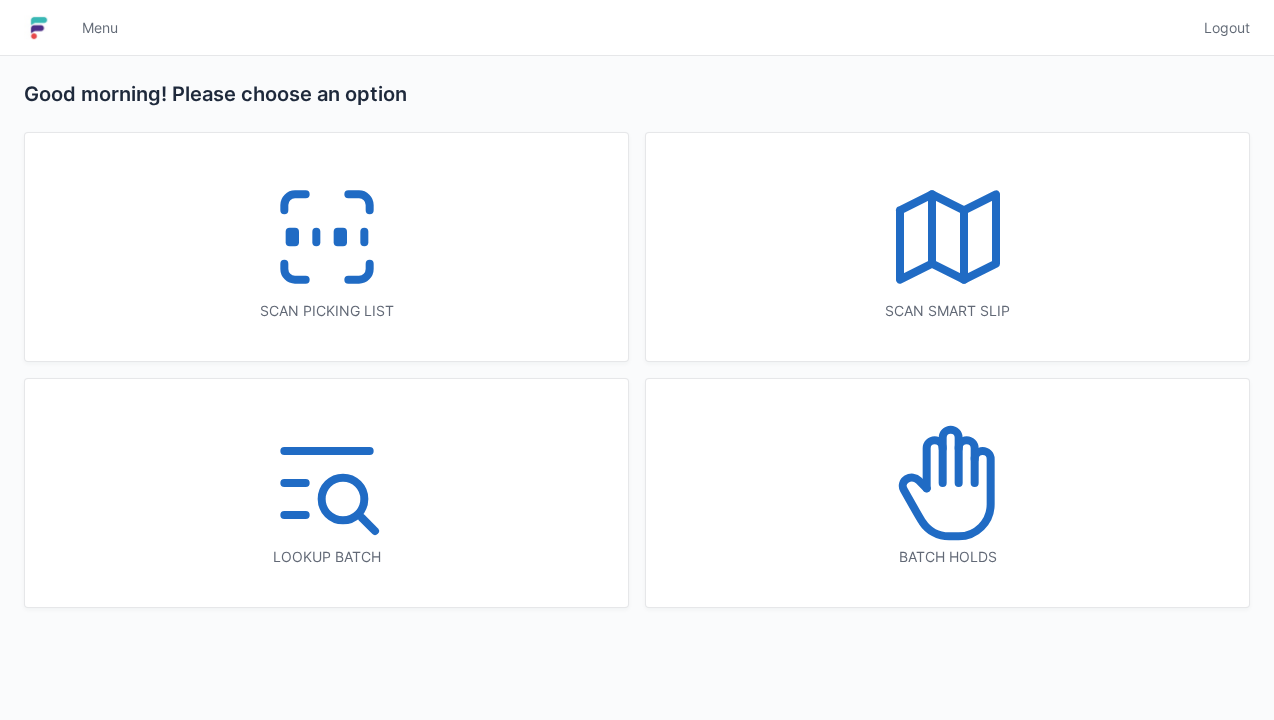 scroll, scrollTop: 0, scrollLeft: 0, axis: both 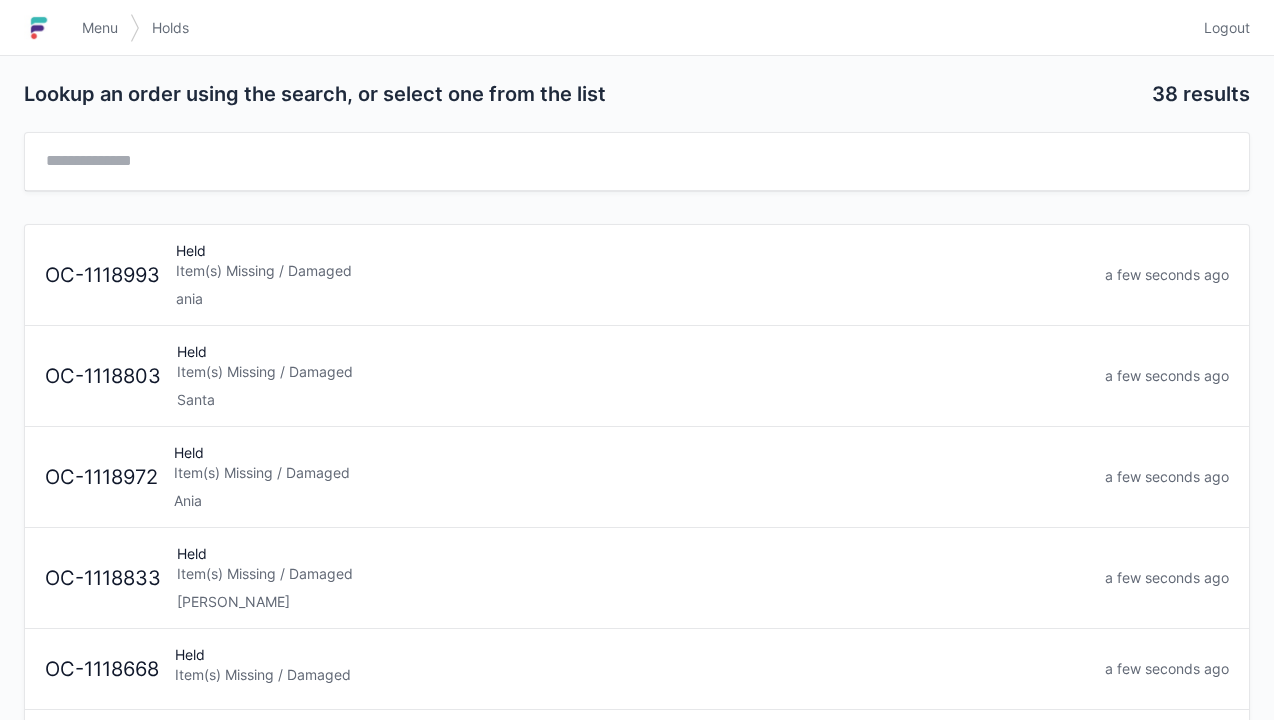 click on "Santa" at bounding box center [633, 400] 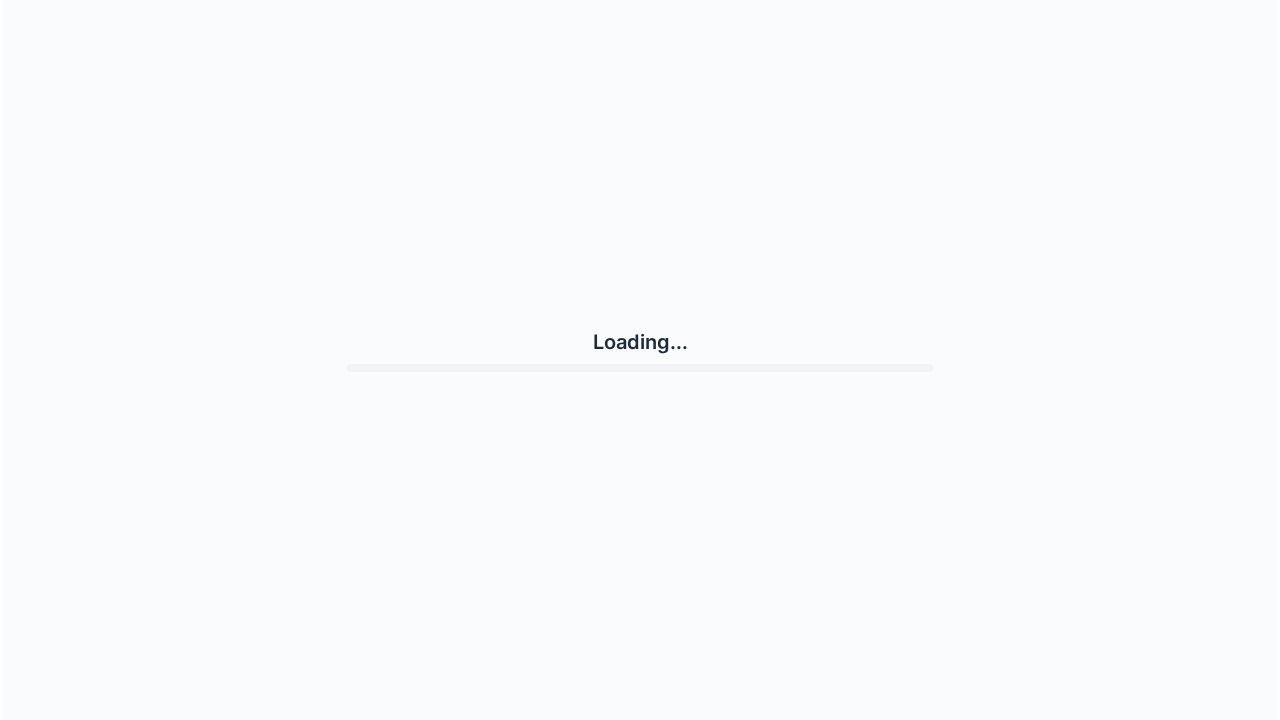 scroll, scrollTop: 0, scrollLeft: 0, axis: both 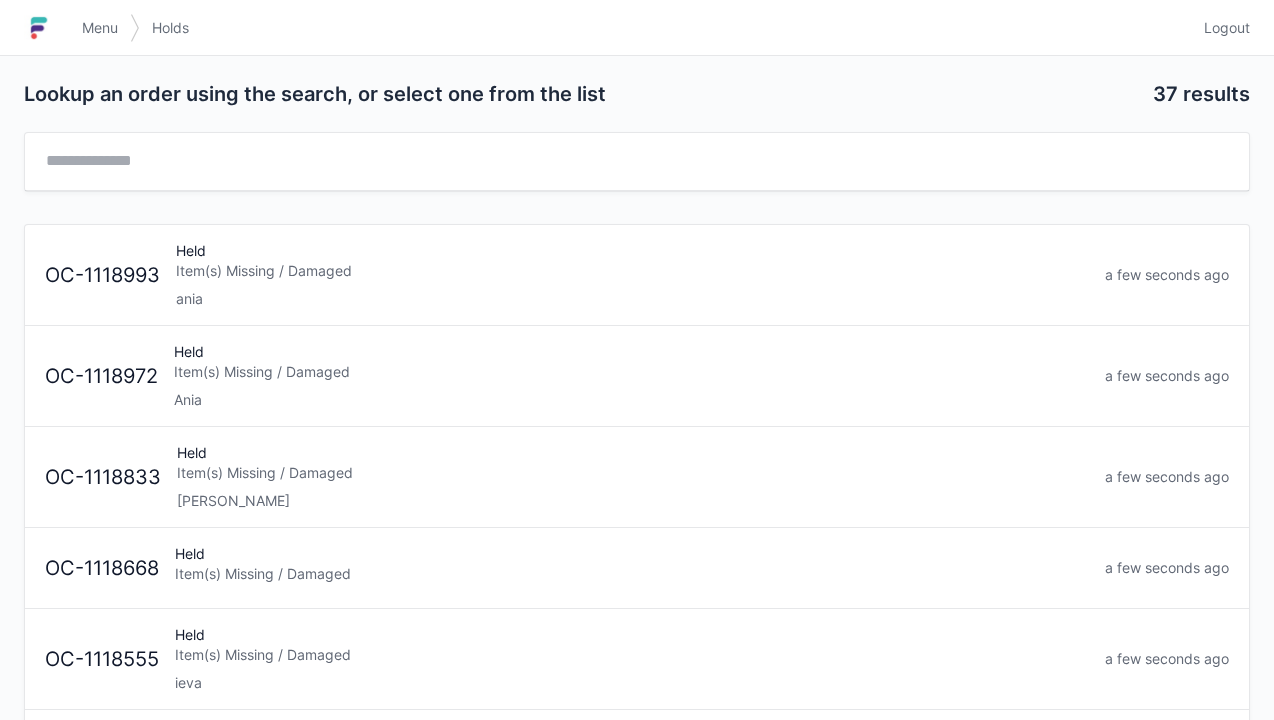 click on "Menu" at bounding box center [100, 28] 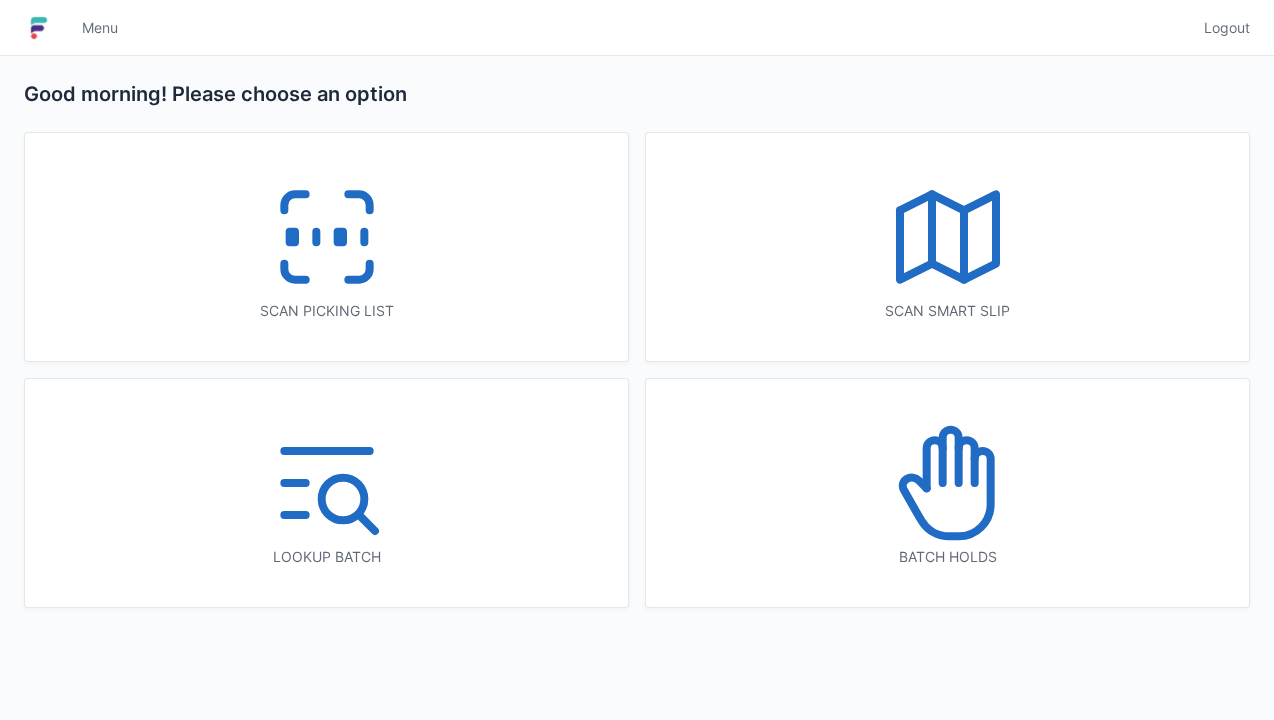 scroll, scrollTop: 0, scrollLeft: 0, axis: both 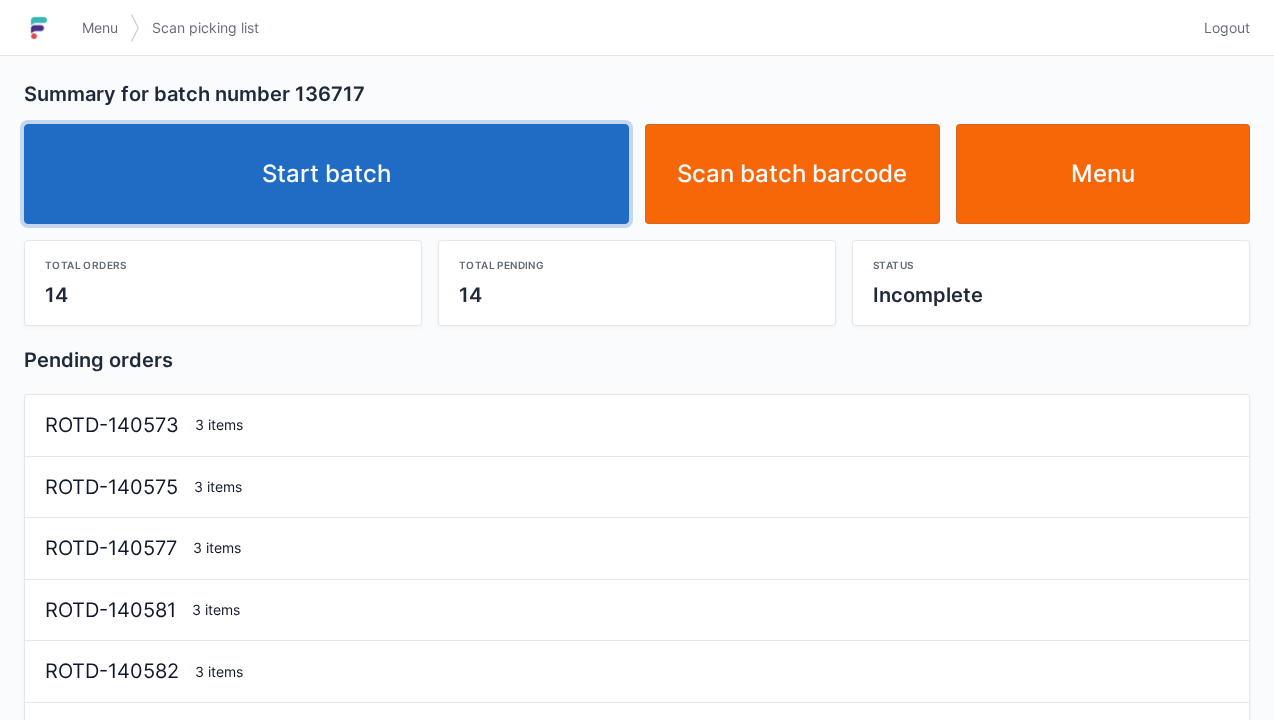 click on "Start batch" at bounding box center (326, 174) 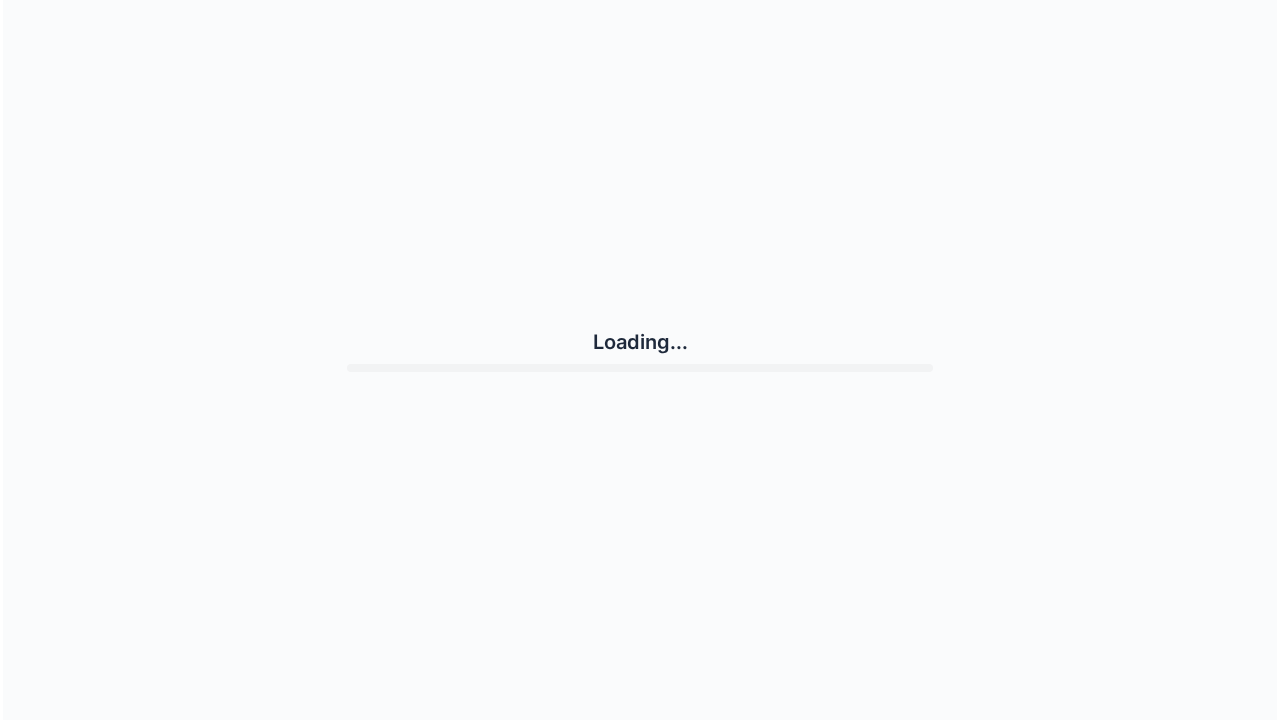 scroll, scrollTop: 0, scrollLeft: 0, axis: both 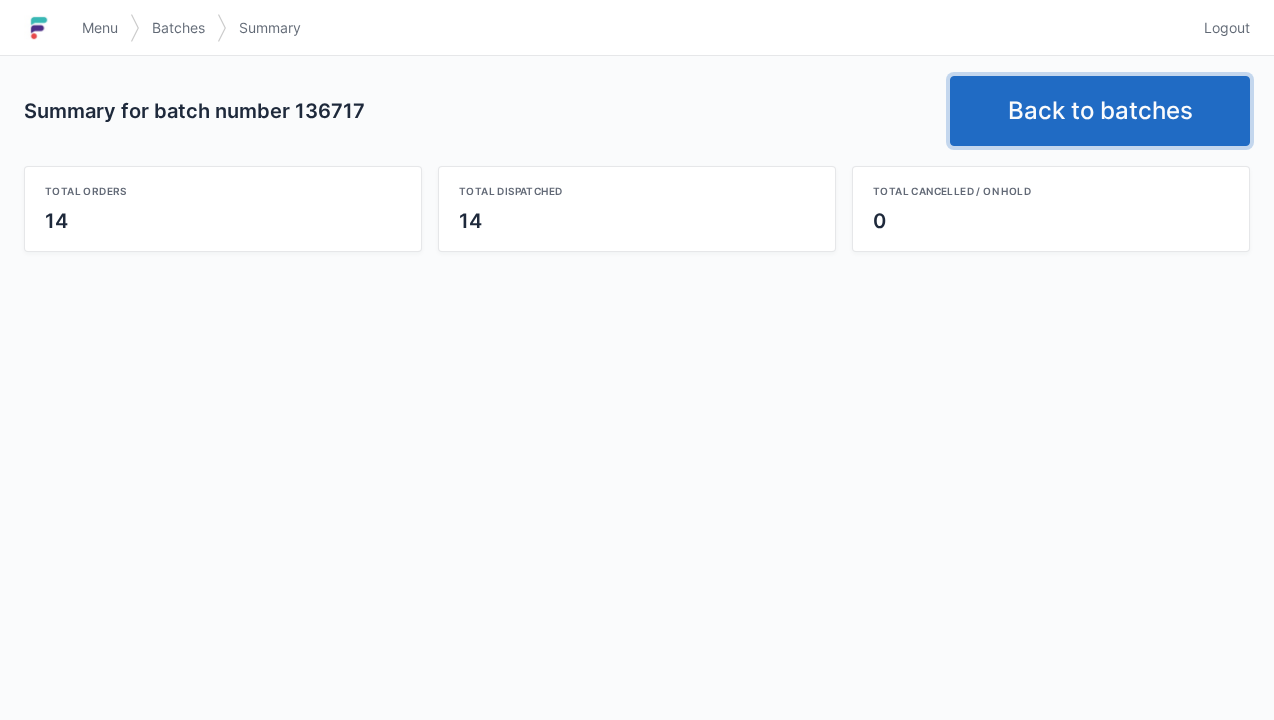 click on "Back to batches" at bounding box center (1100, 111) 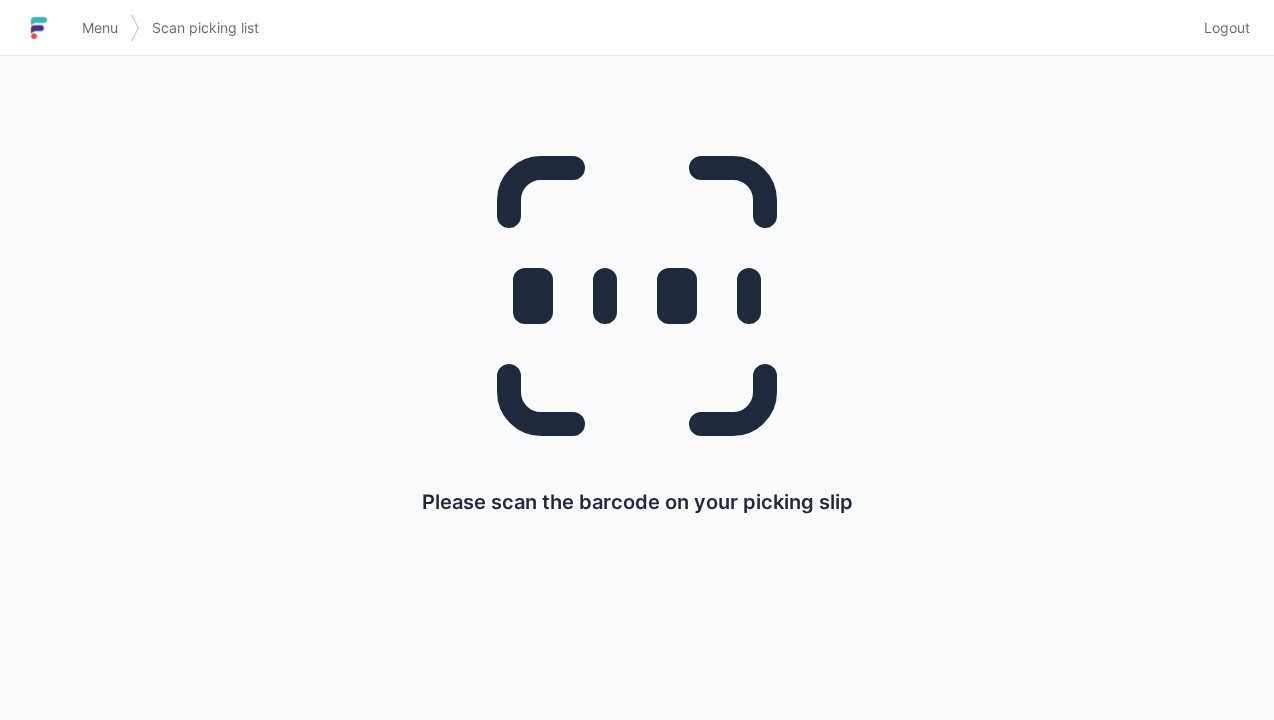 scroll, scrollTop: 0, scrollLeft: 0, axis: both 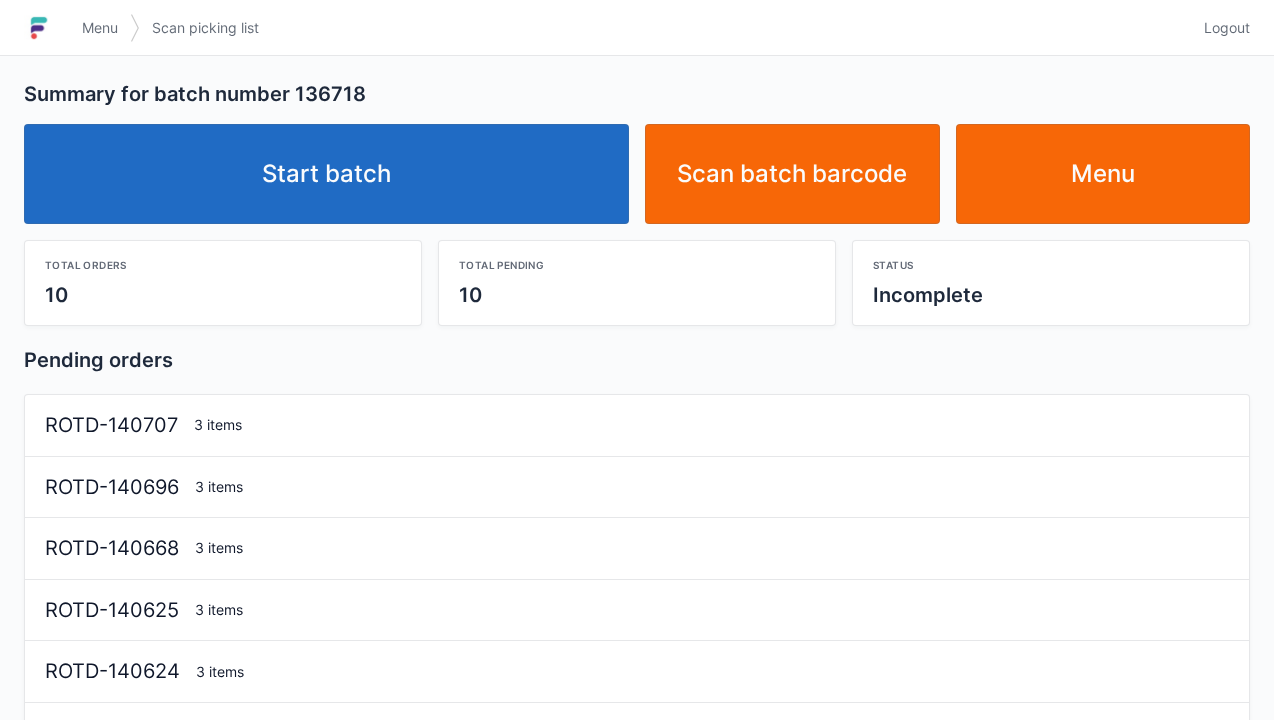 click on "Start batch" at bounding box center [326, 174] 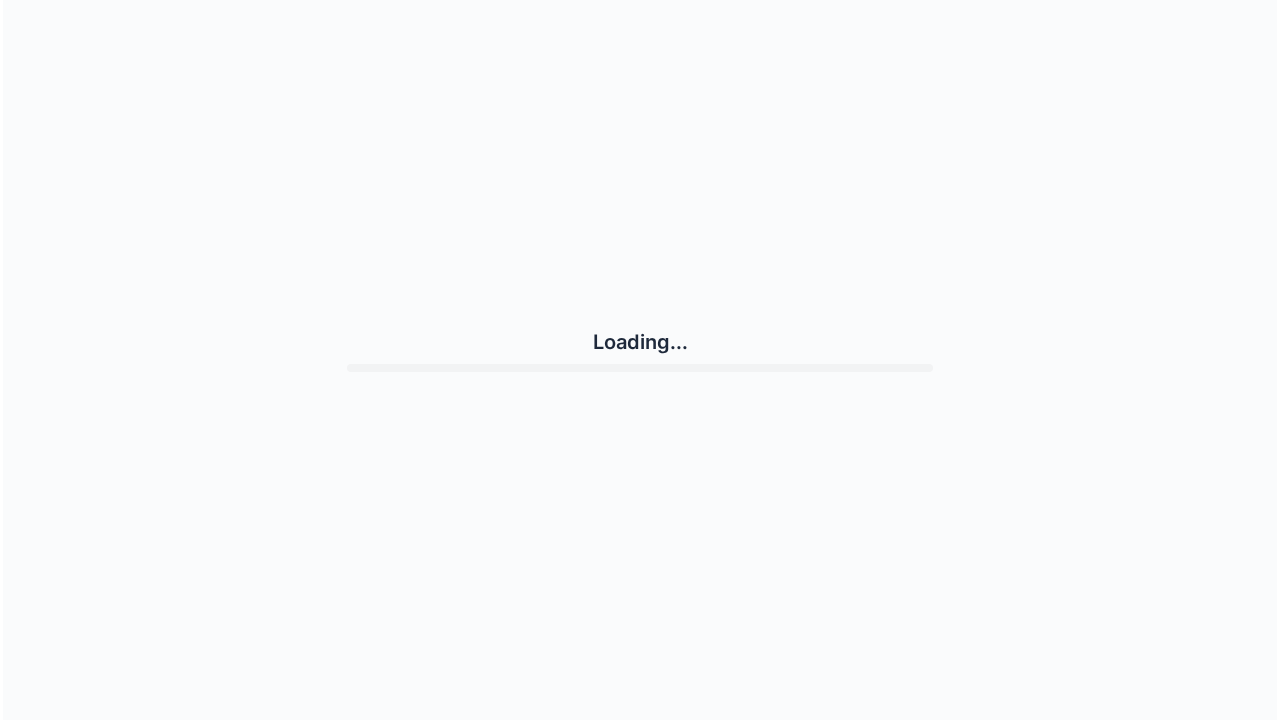 scroll, scrollTop: 0, scrollLeft: 0, axis: both 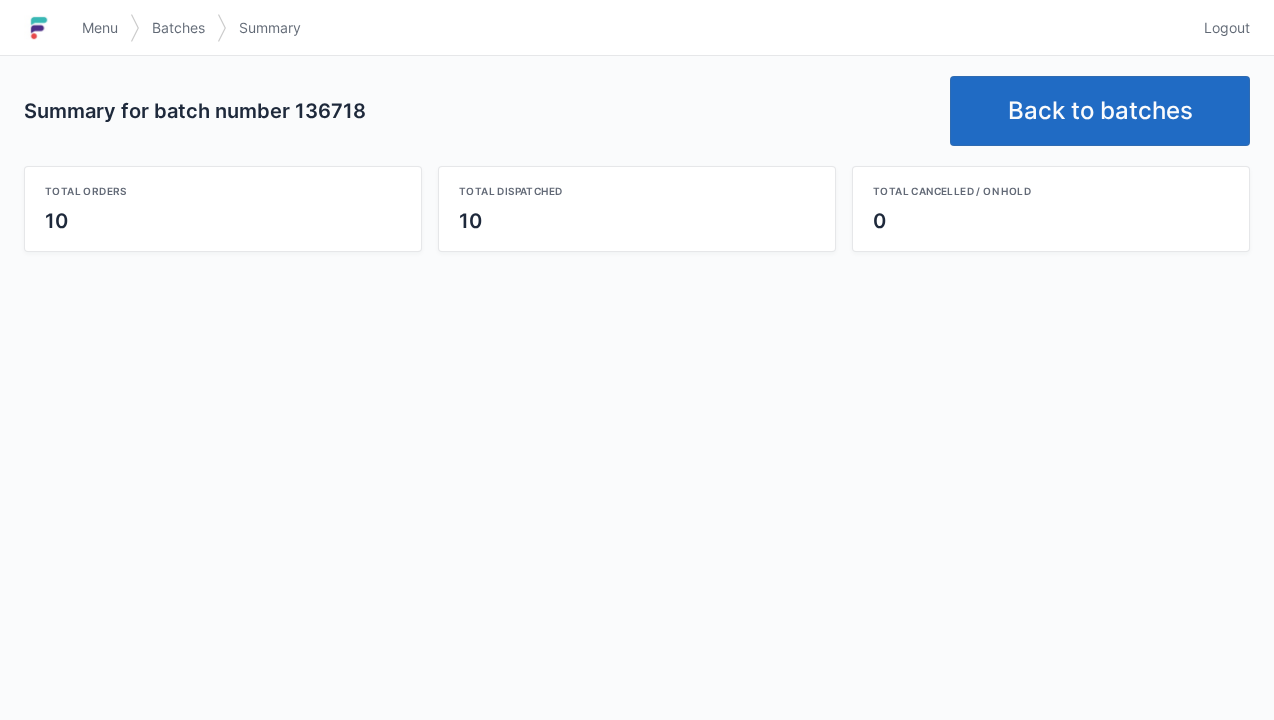 click on "Back to batches" at bounding box center [1100, 111] 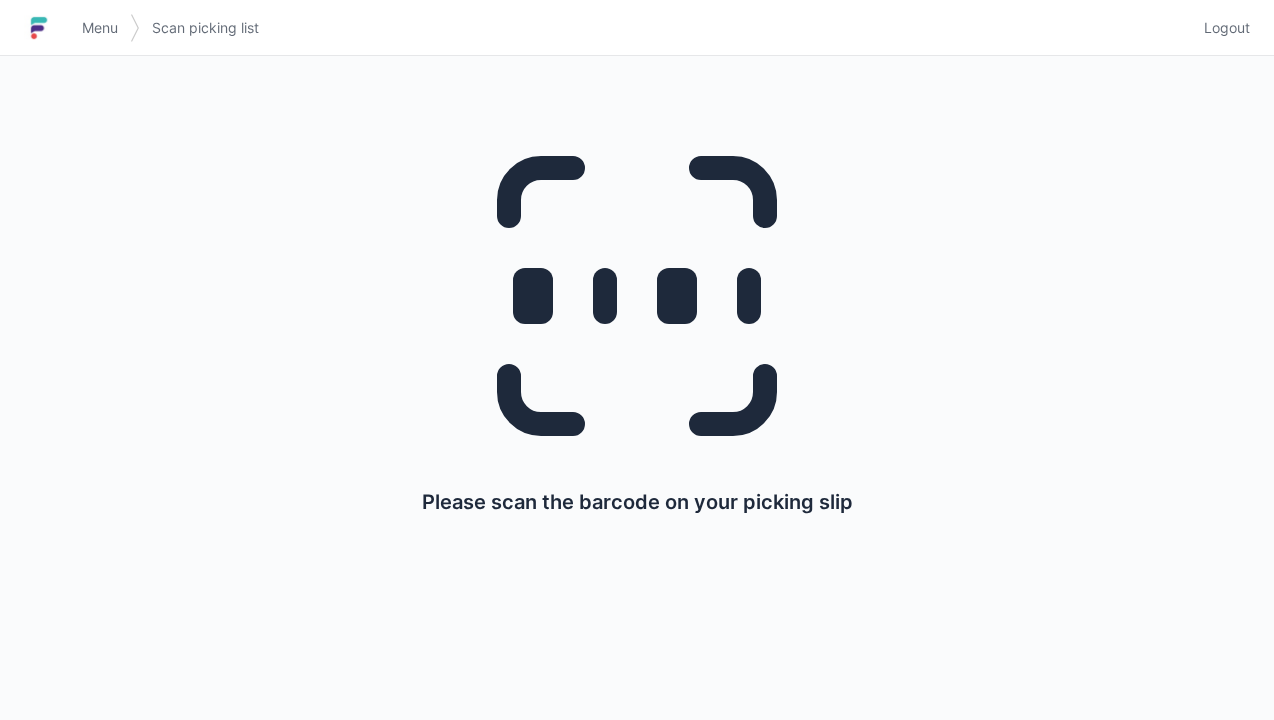 scroll, scrollTop: 0, scrollLeft: 0, axis: both 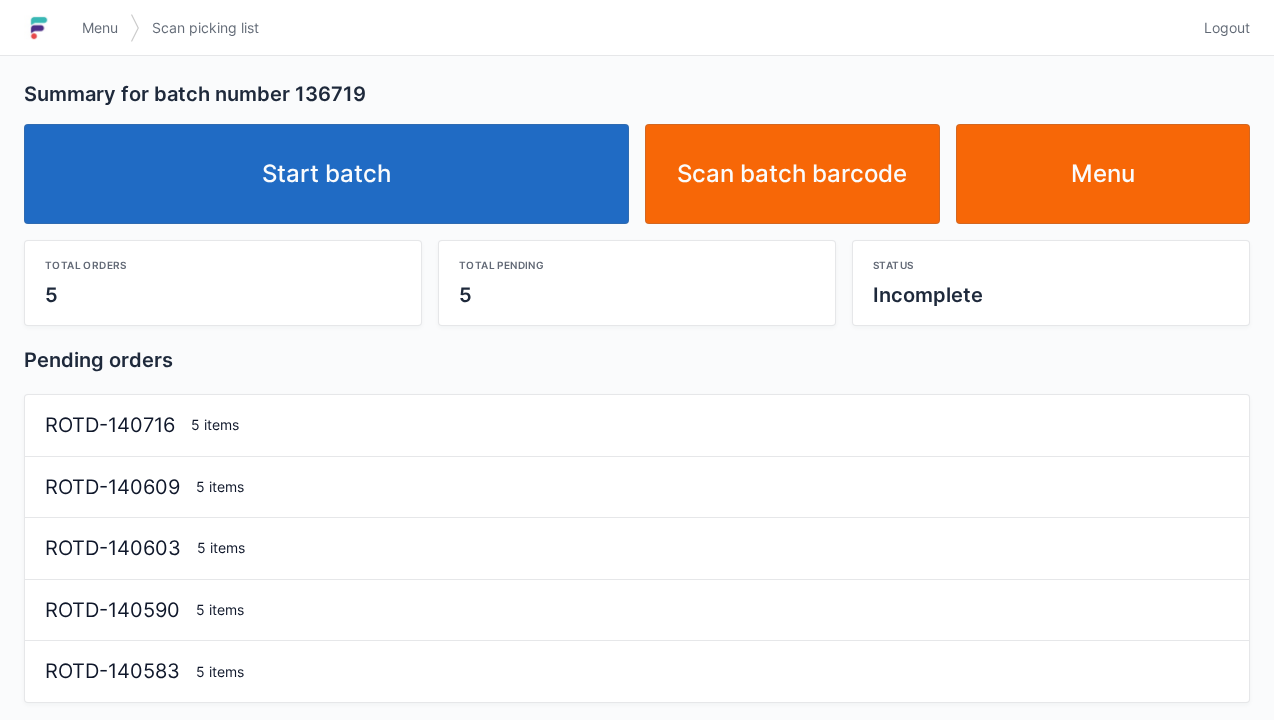click on "Start batch" at bounding box center (326, 174) 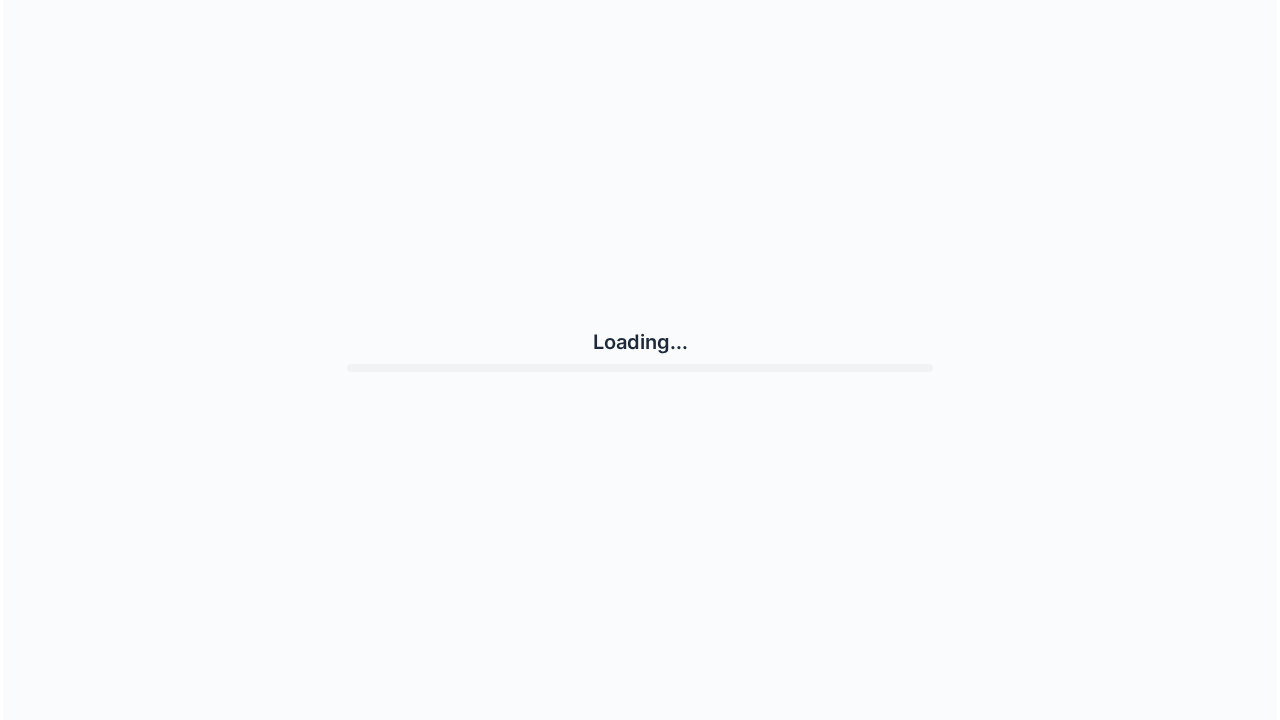 scroll, scrollTop: 0, scrollLeft: 0, axis: both 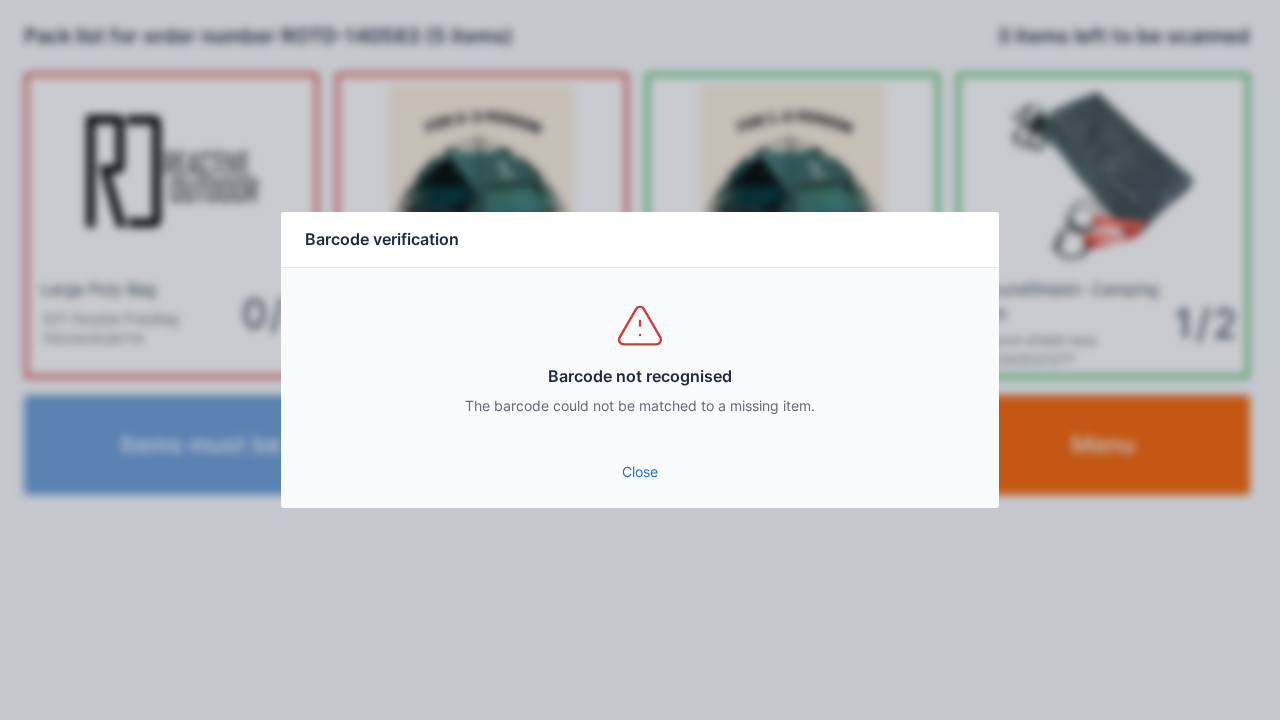 click on "Close" at bounding box center [640, 472] 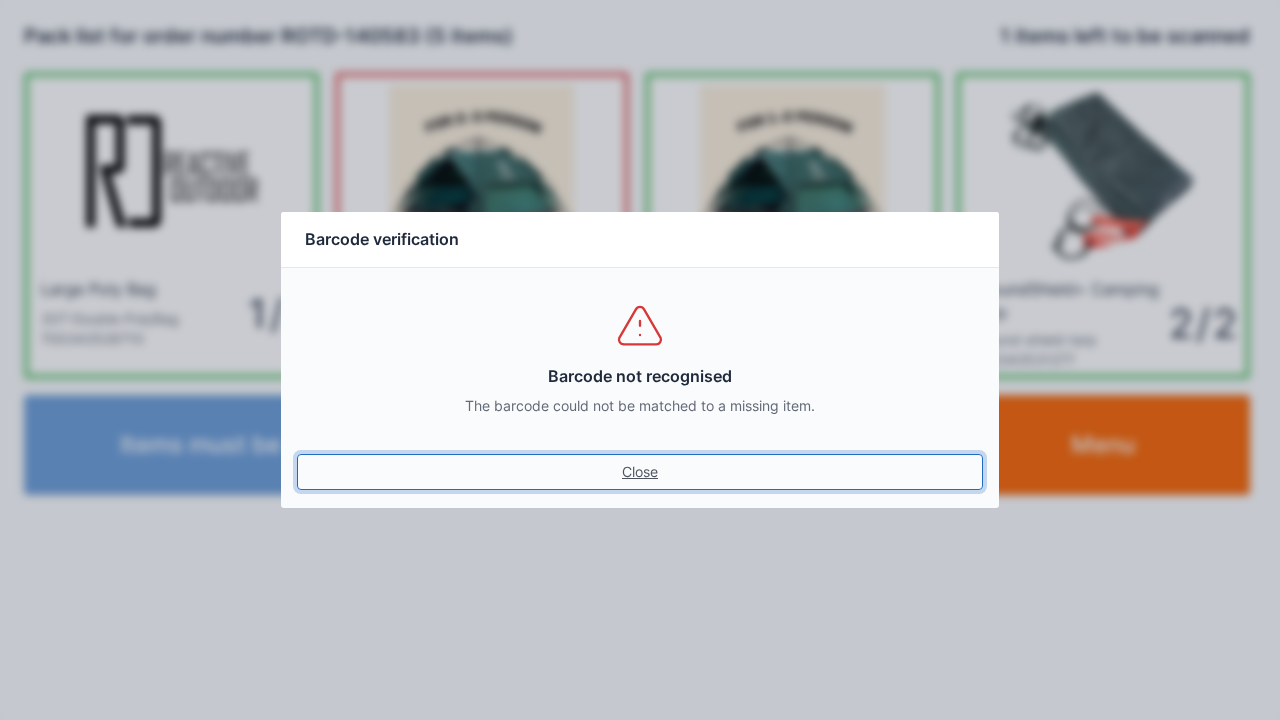 click on "Close" at bounding box center (640, 472) 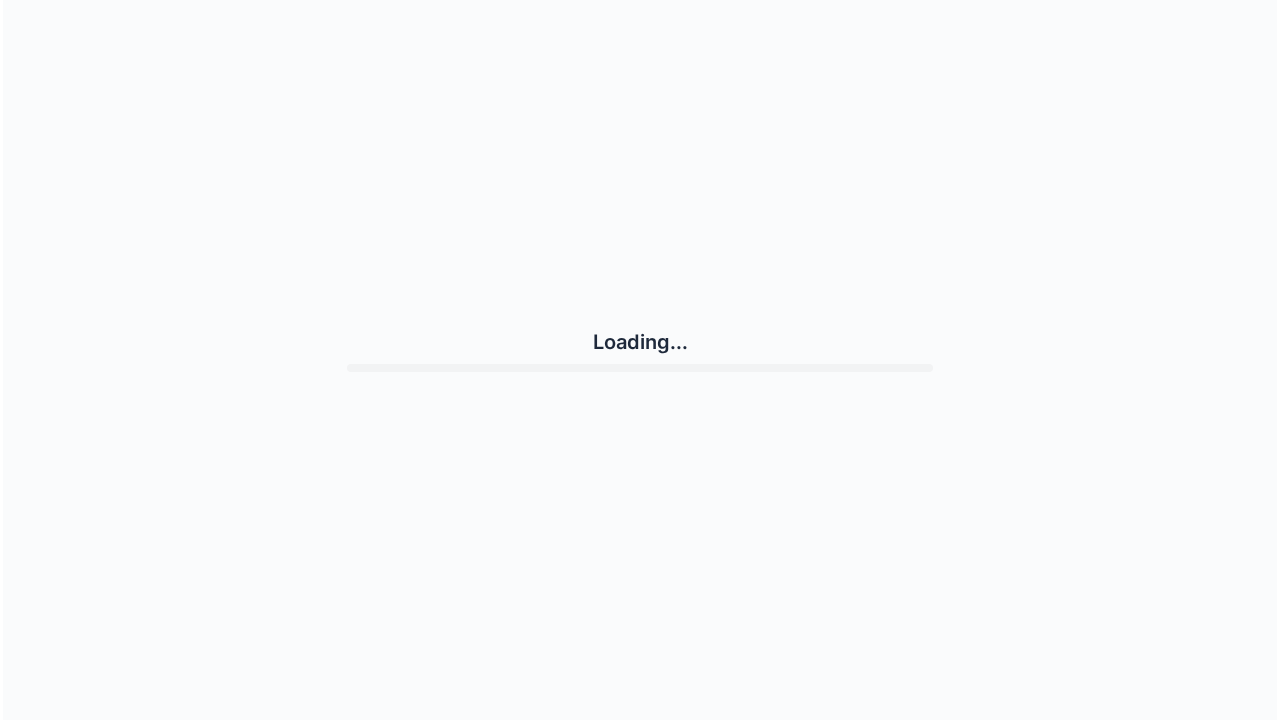scroll, scrollTop: 0, scrollLeft: 0, axis: both 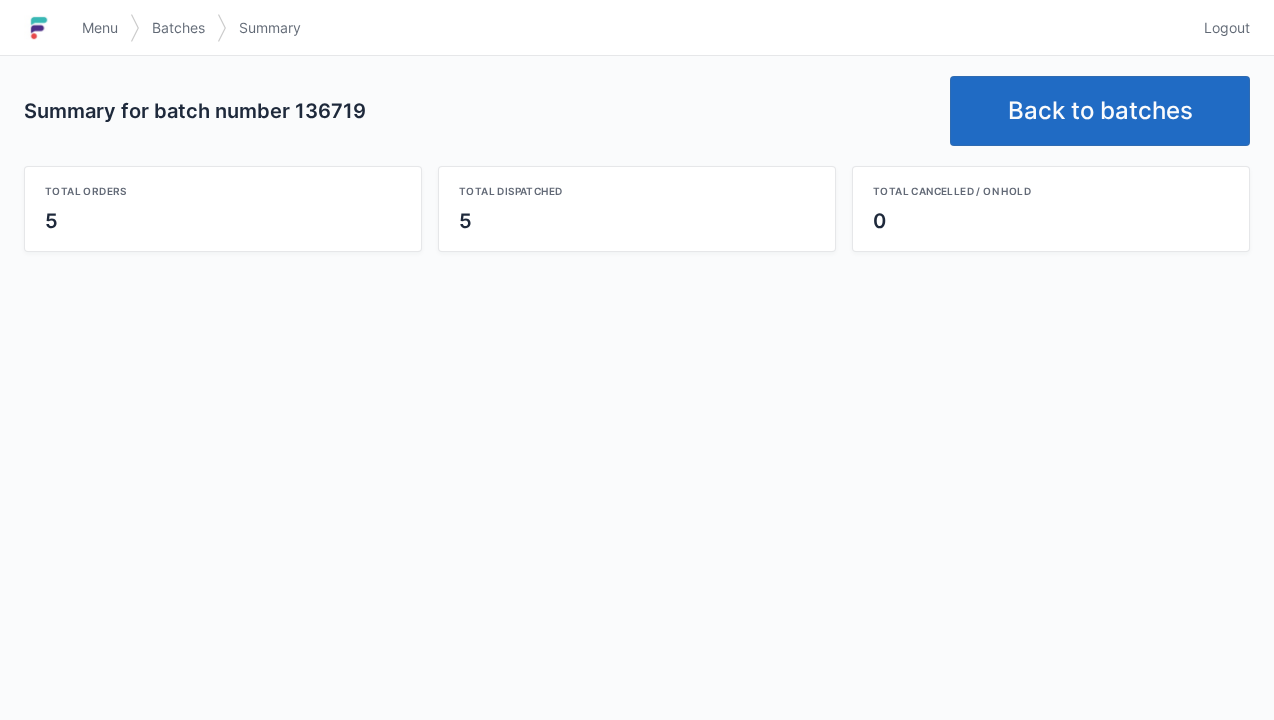 click on "Back to batches" at bounding box center [1100, 111] 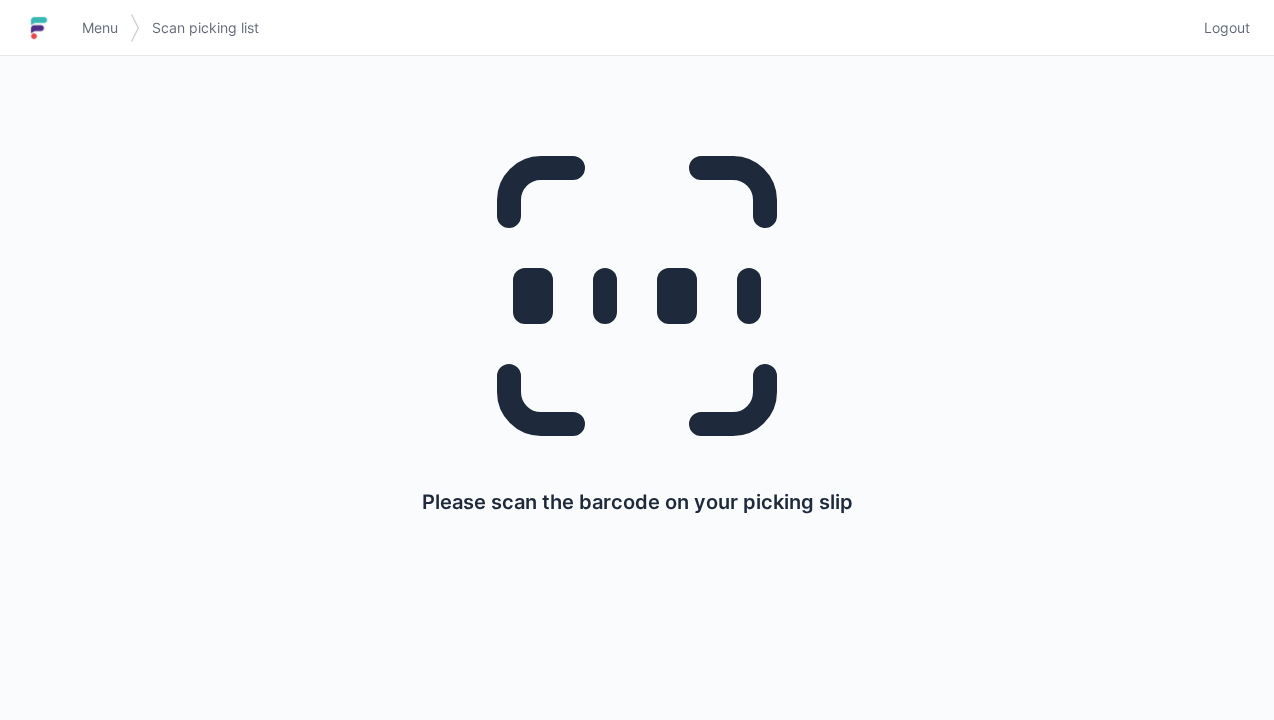 scroll, scrollTop: 0, scrollLeft: 0, axis: both 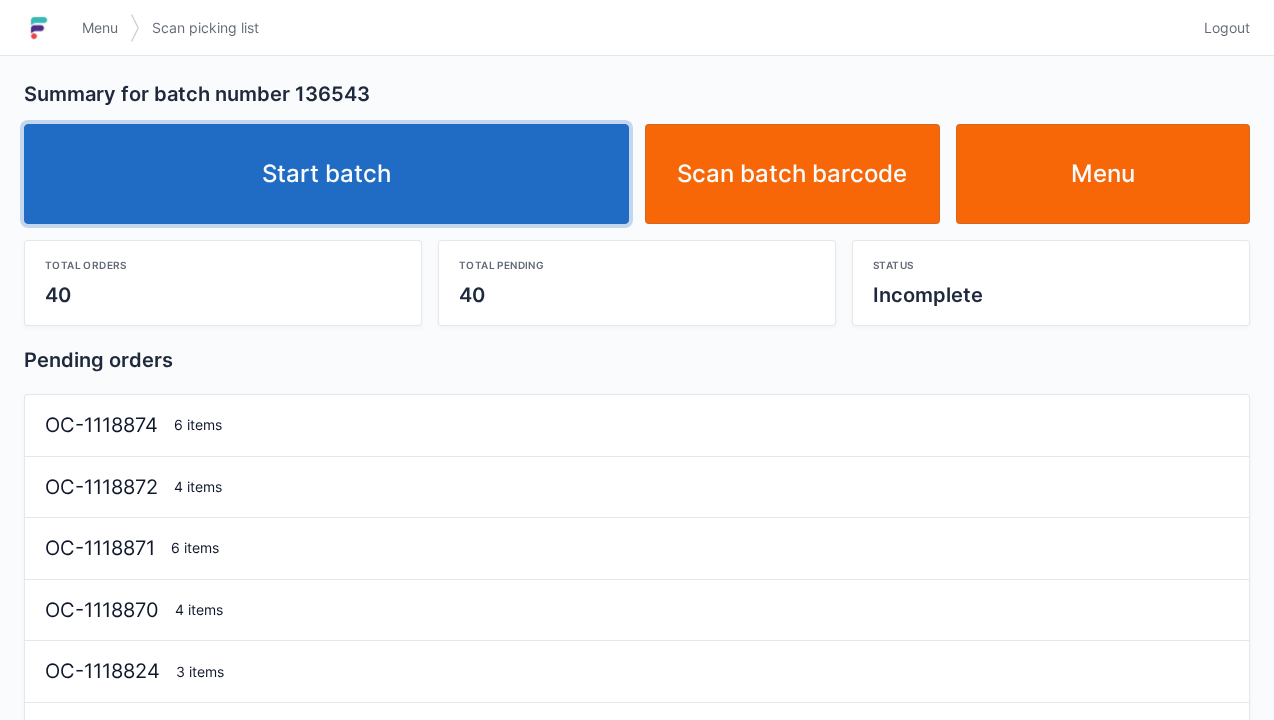 click on "Start batch" at bounding box center (326, 174) 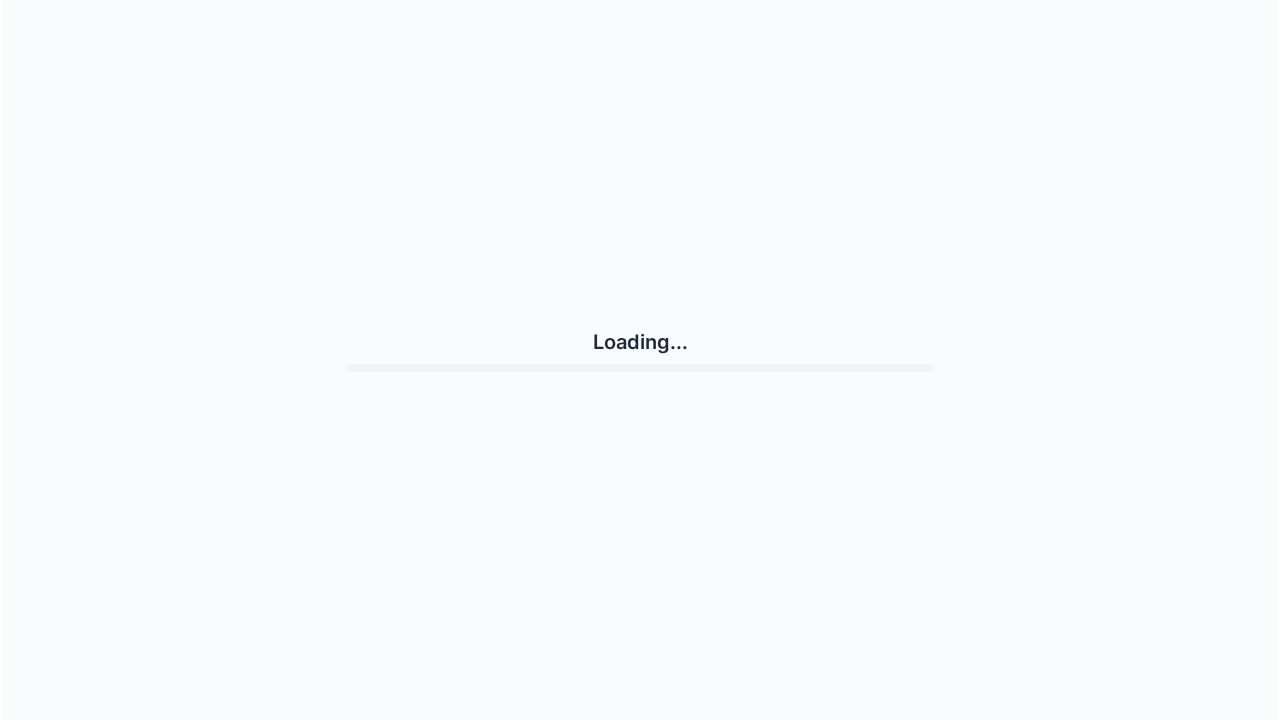 scroll, scrollTop: 0, scrollLeft: 0, axis: both 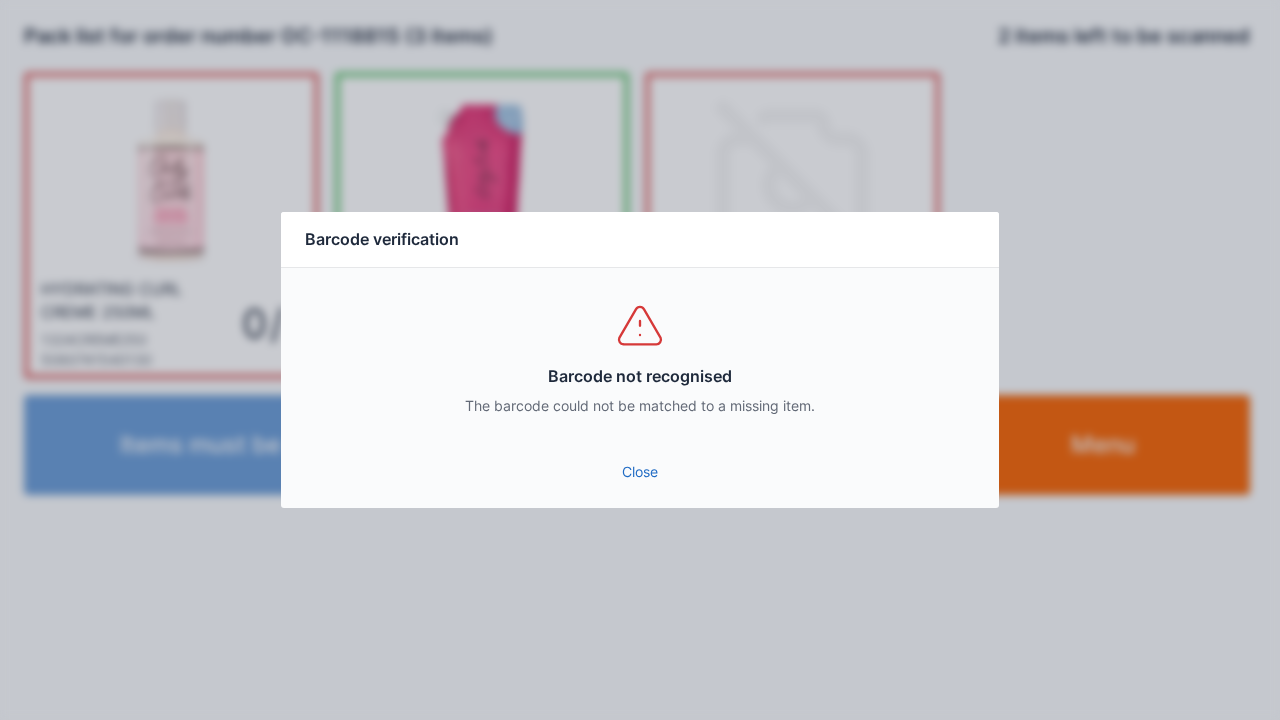click on "Close" at bounding box center [640, 472] 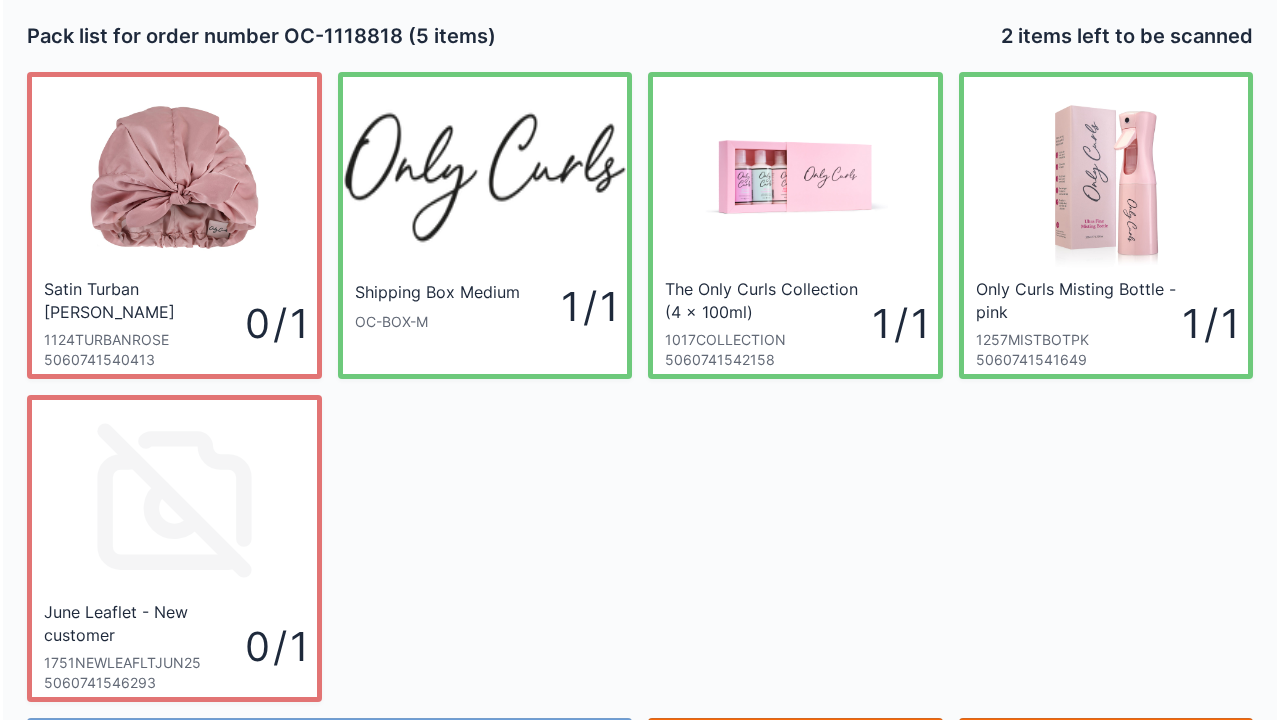 scroll, scrollTop: 116, scrollLeft: 0, axis: vertical 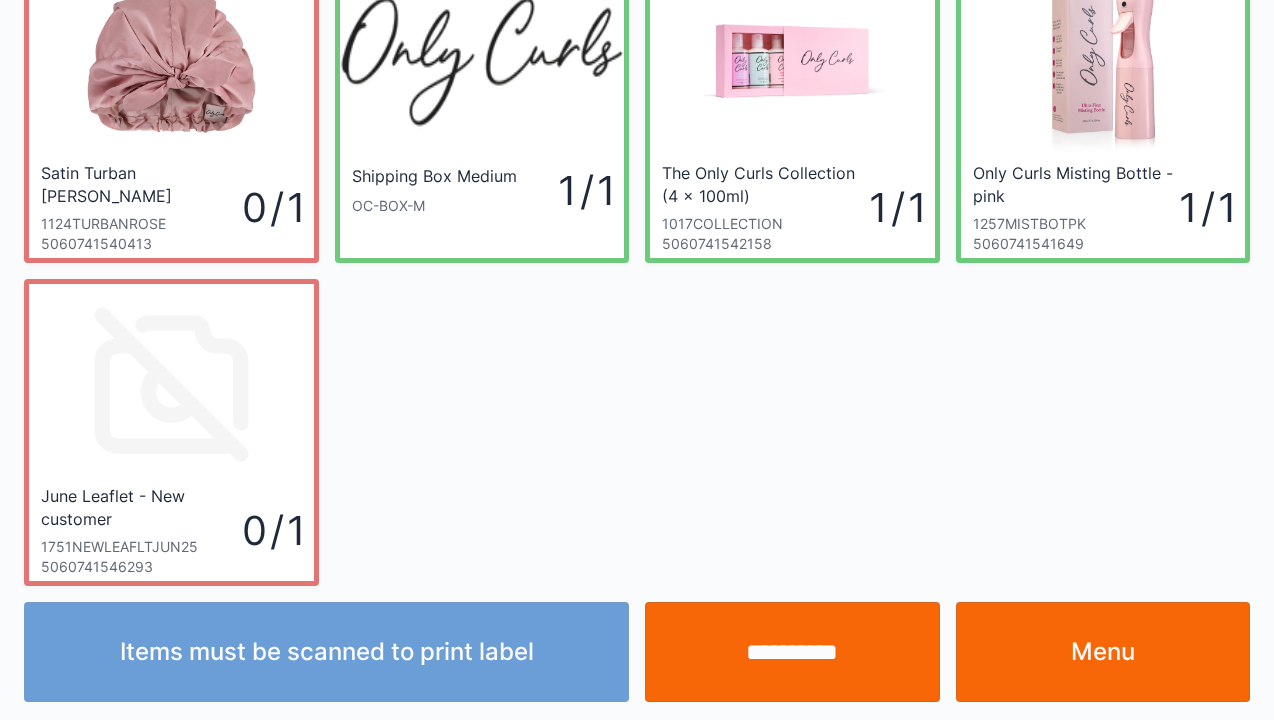 click on "**********" at bounding box center (792, 652) 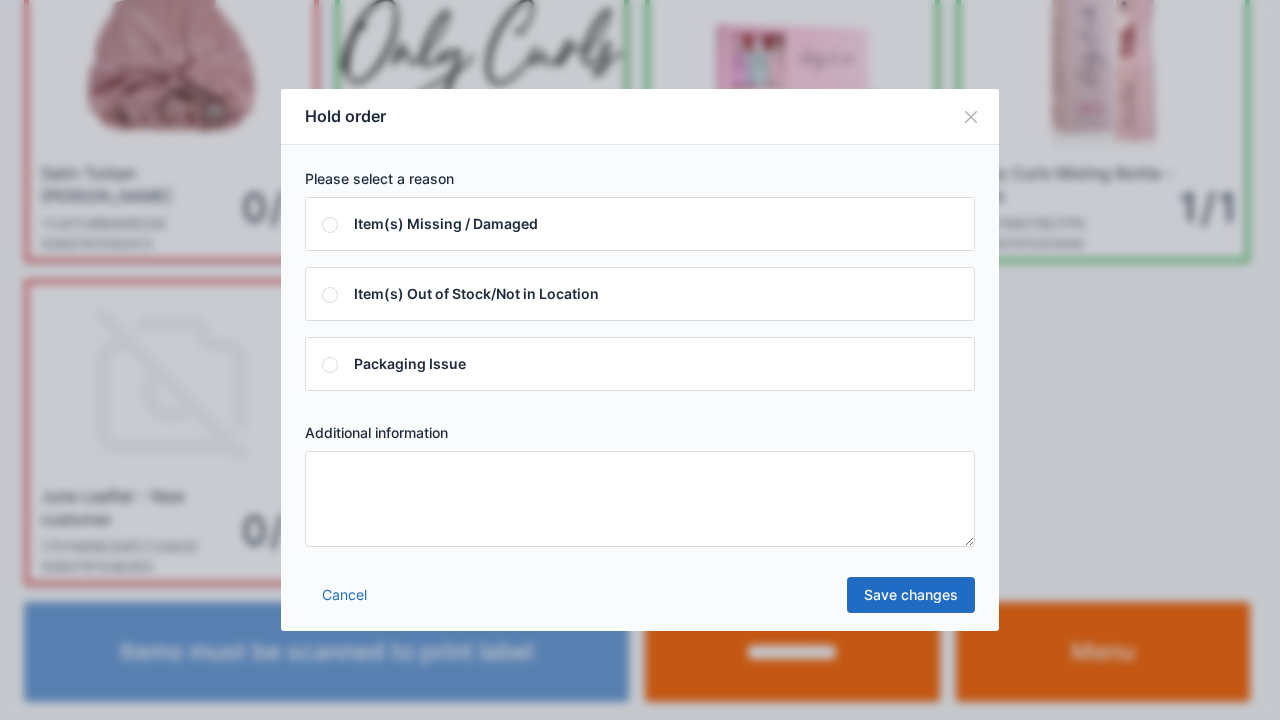 click at bounding box center [640, 499] 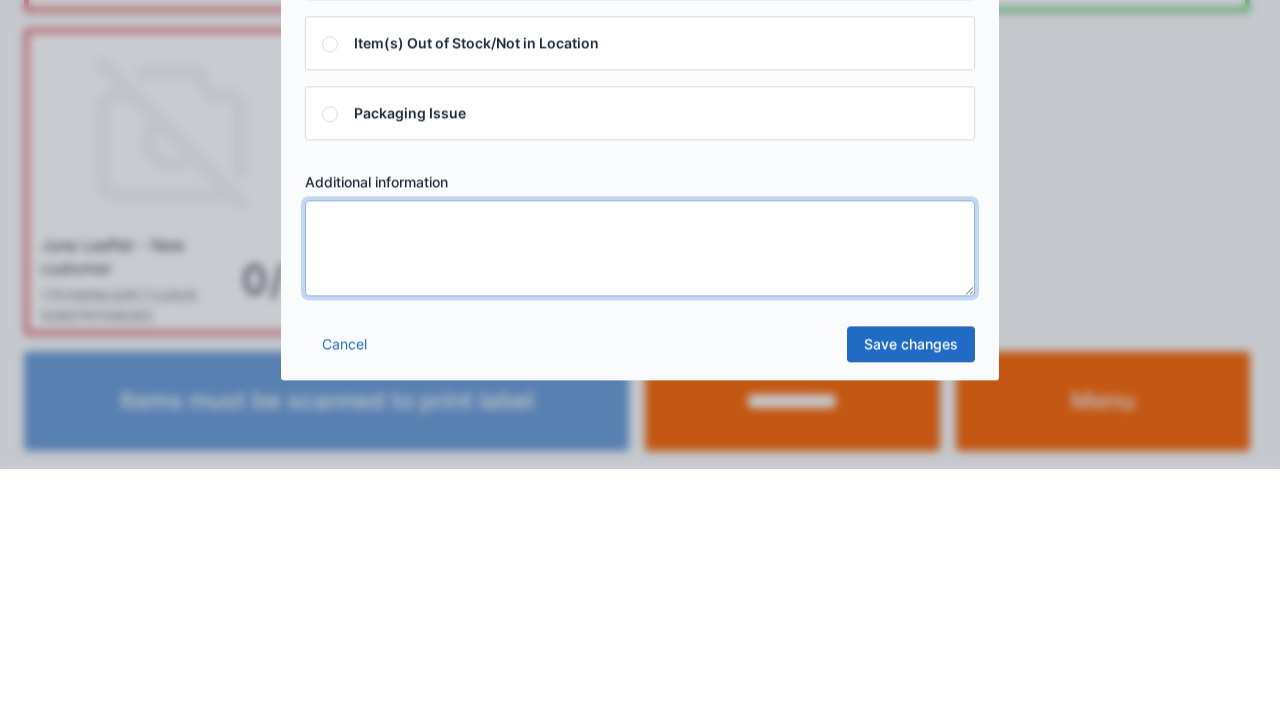 scroll, scrollTop: 116, scrollLeft: 0, axis: vertical 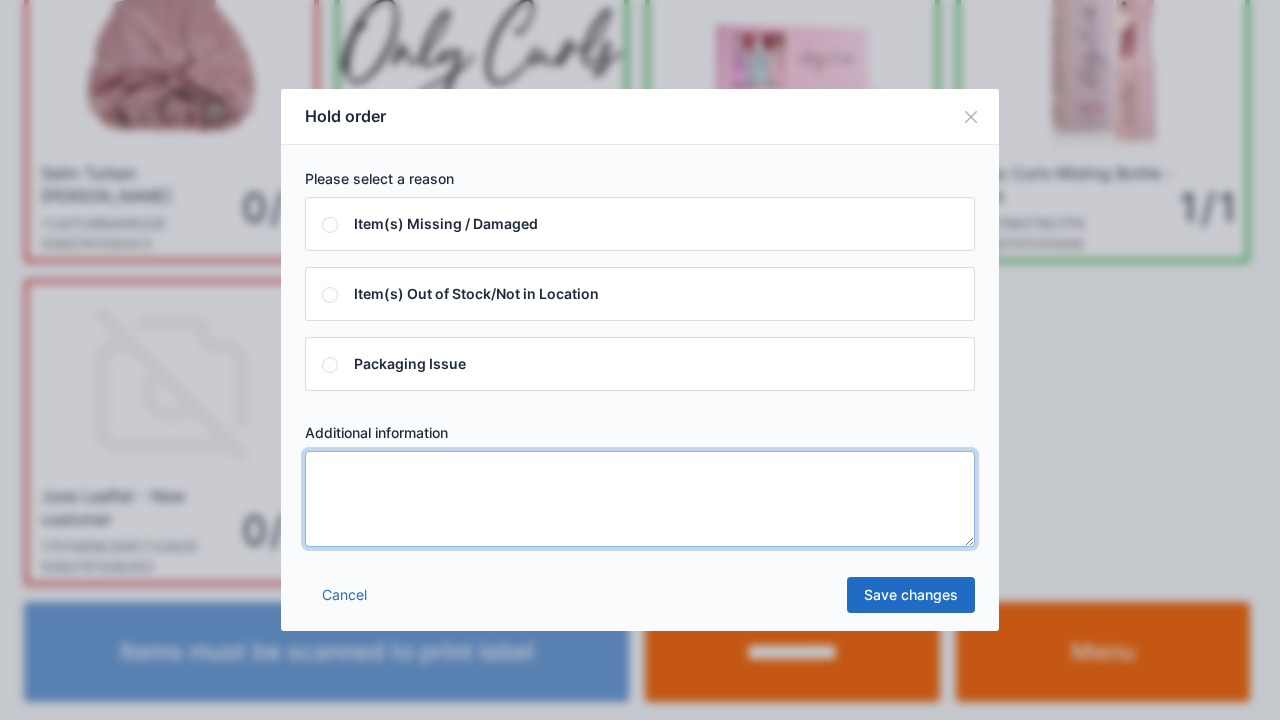 click at bounding box center (640, 499) 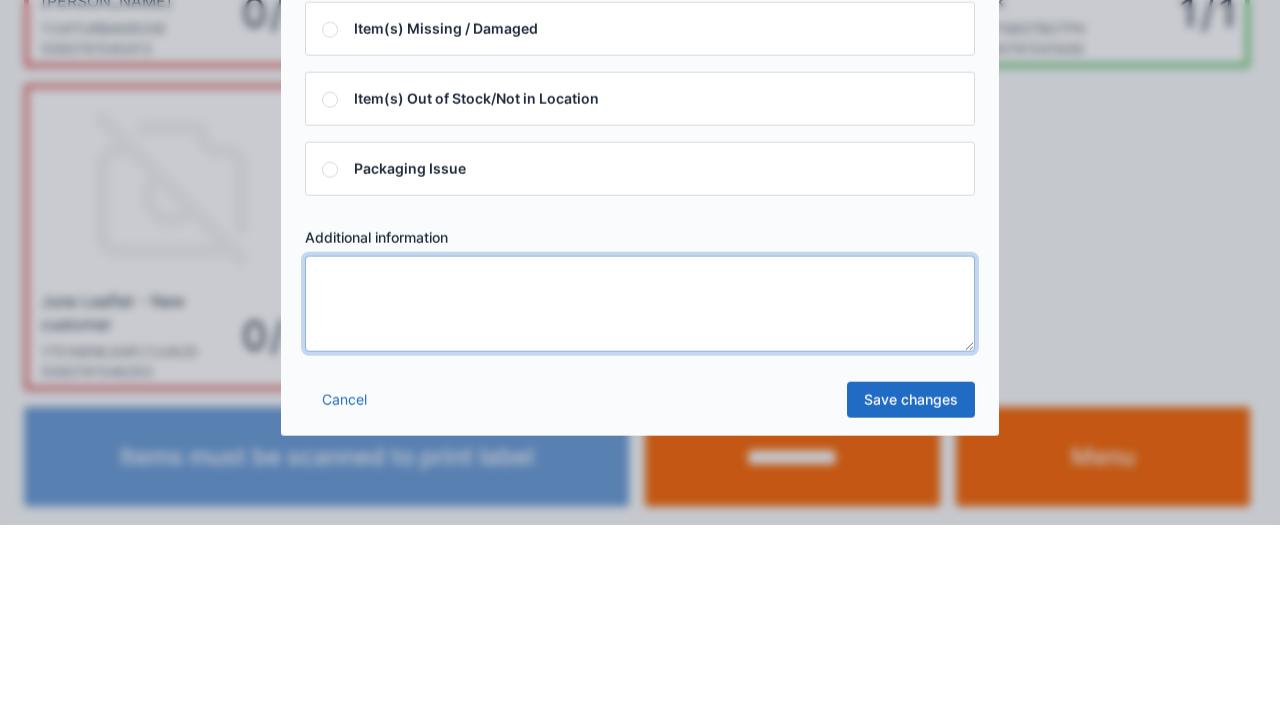 scroll, scrollTop: 116, scrollLeft: 0, axis: vertical 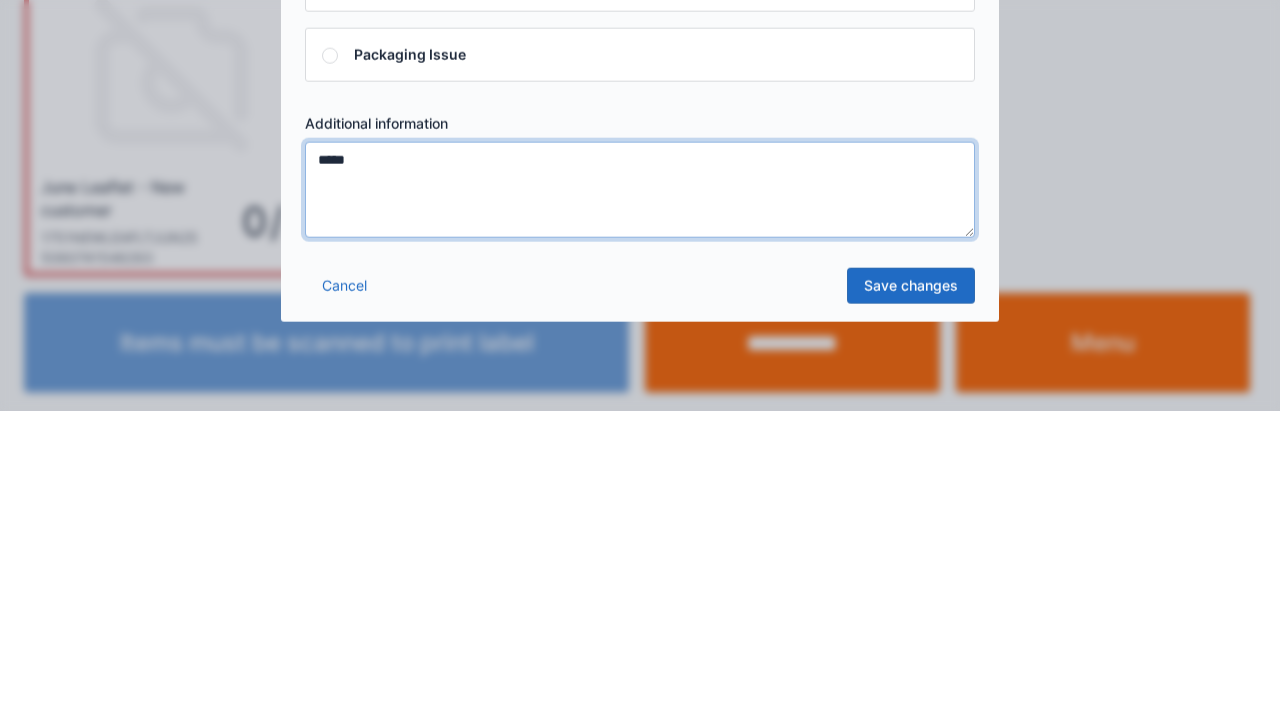 type on "*****" 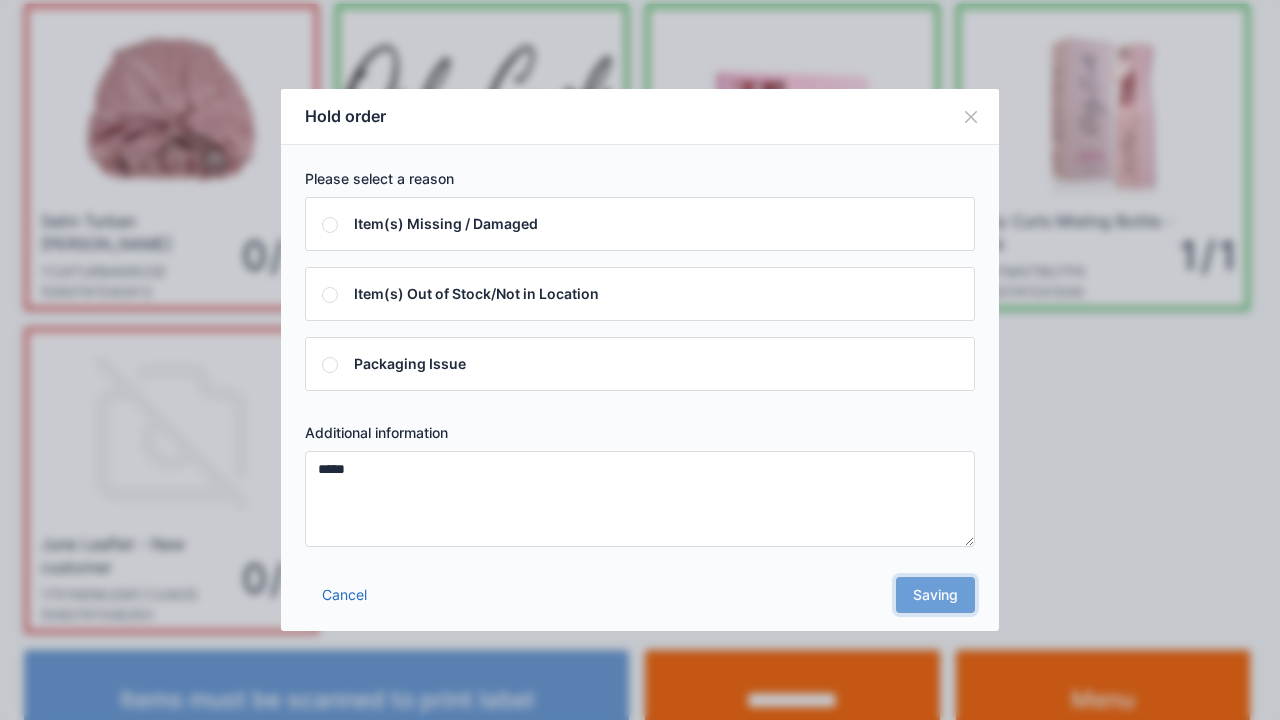 scroll, scrollTop: 0, scrollLeft: 0, axis: both 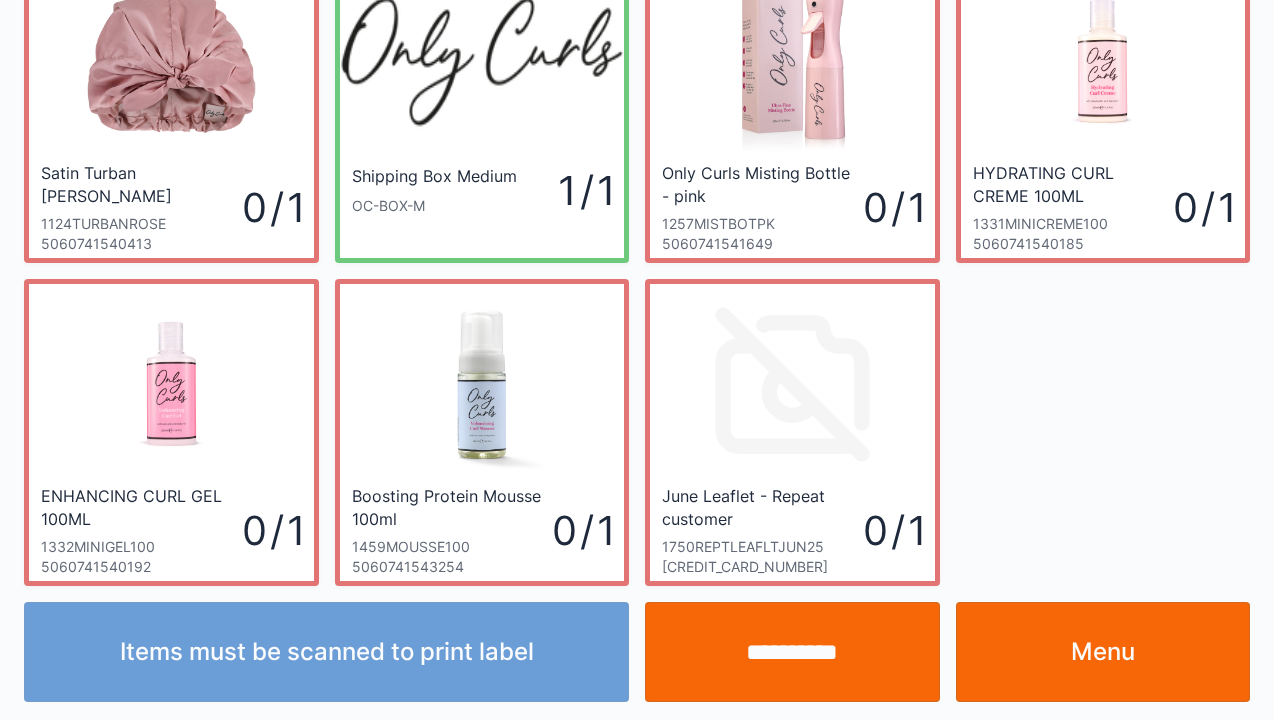 click on "**********" at bounding box center (792, 652) 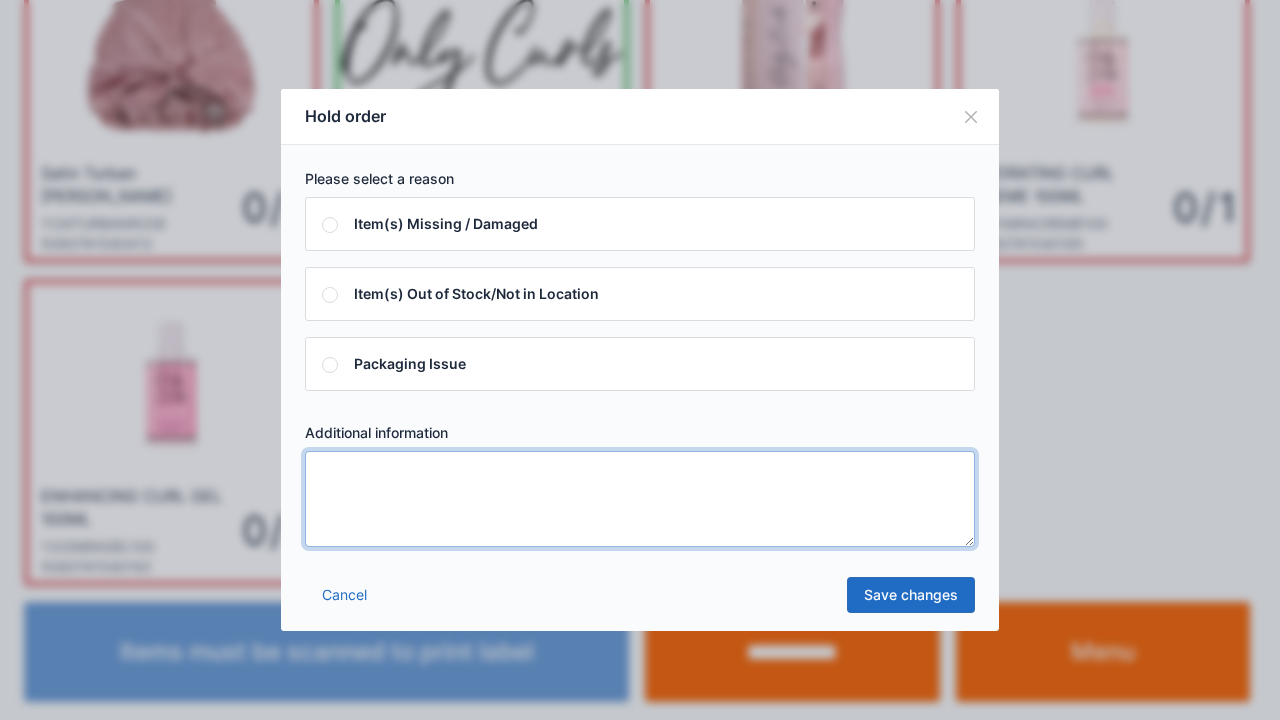 click at bounding box center [640, 499] 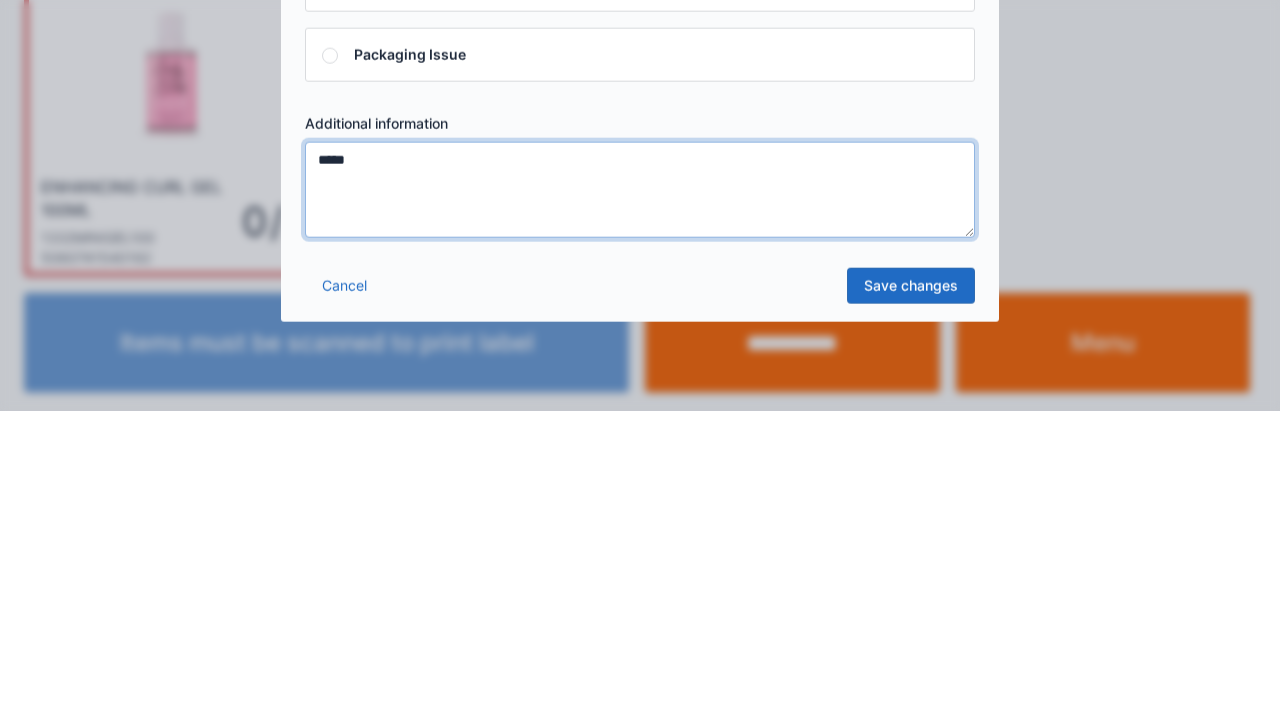 type on "*****" 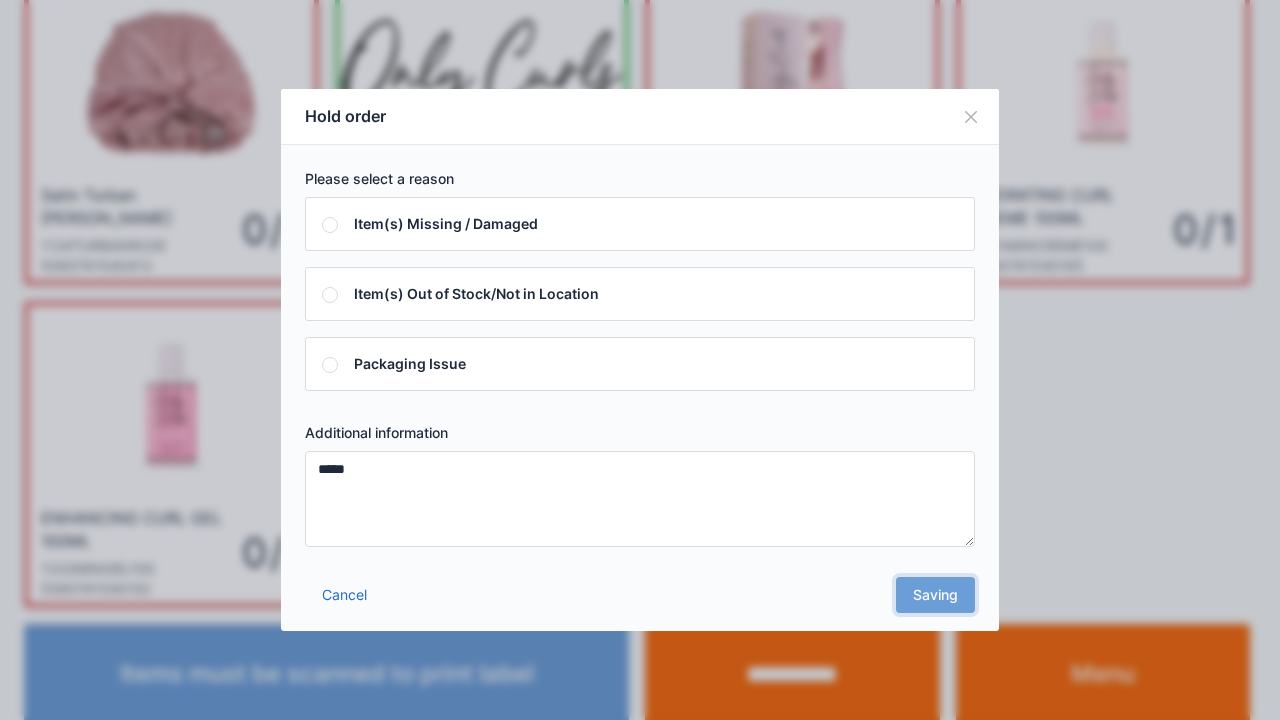 scroll, scrollTop: 0, scrollLeft: 0, axis: both 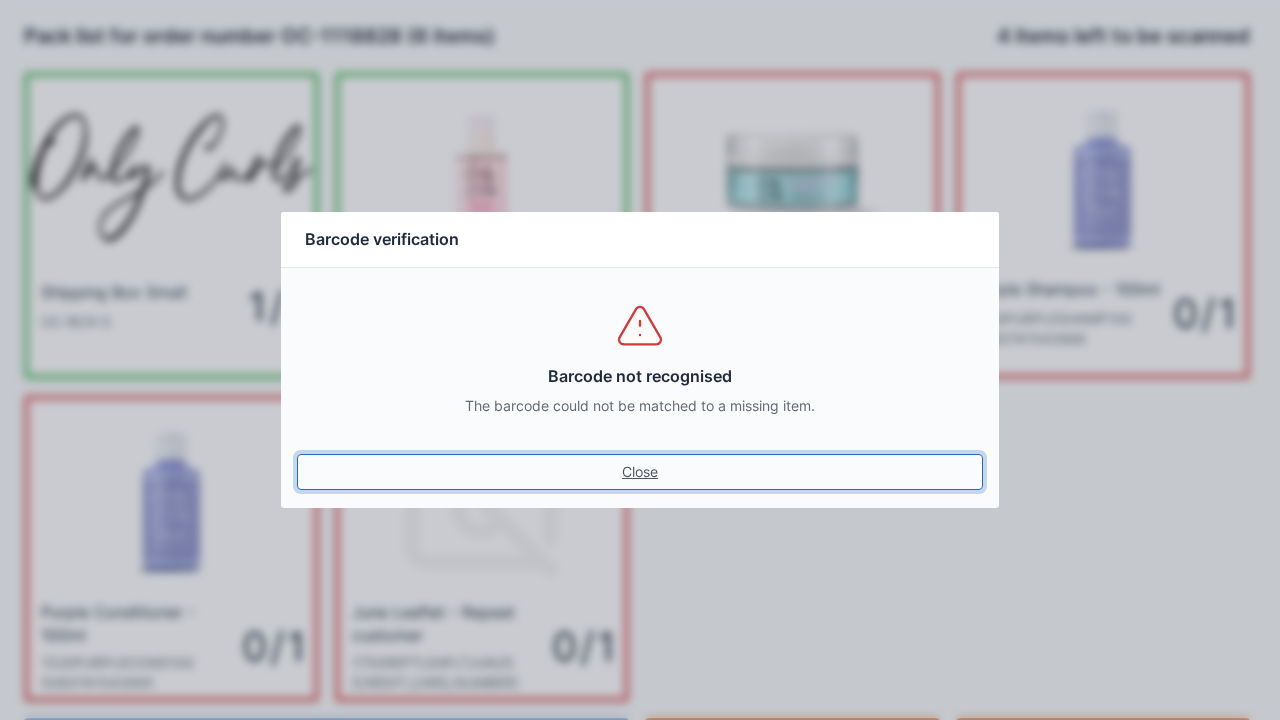 click on "Close" at bounding box center [640, 472] 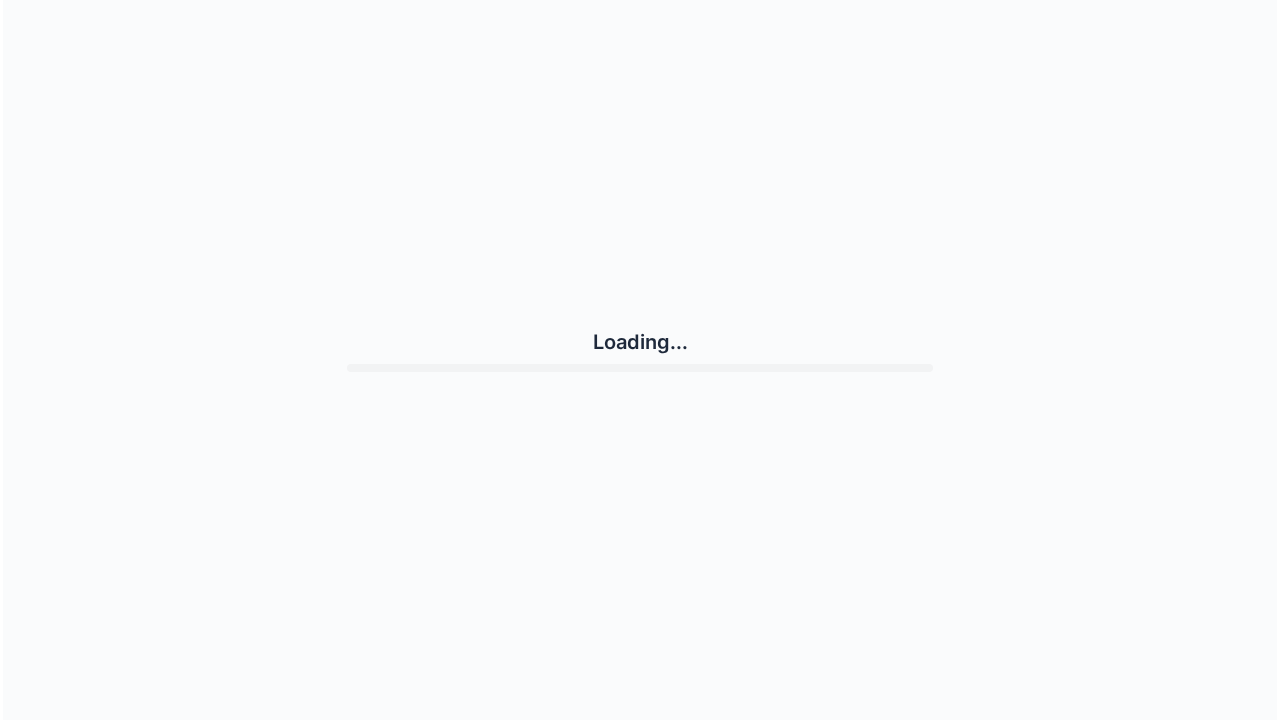 scroll, scrollTop: 0, scrollLeft: 0, axis: both 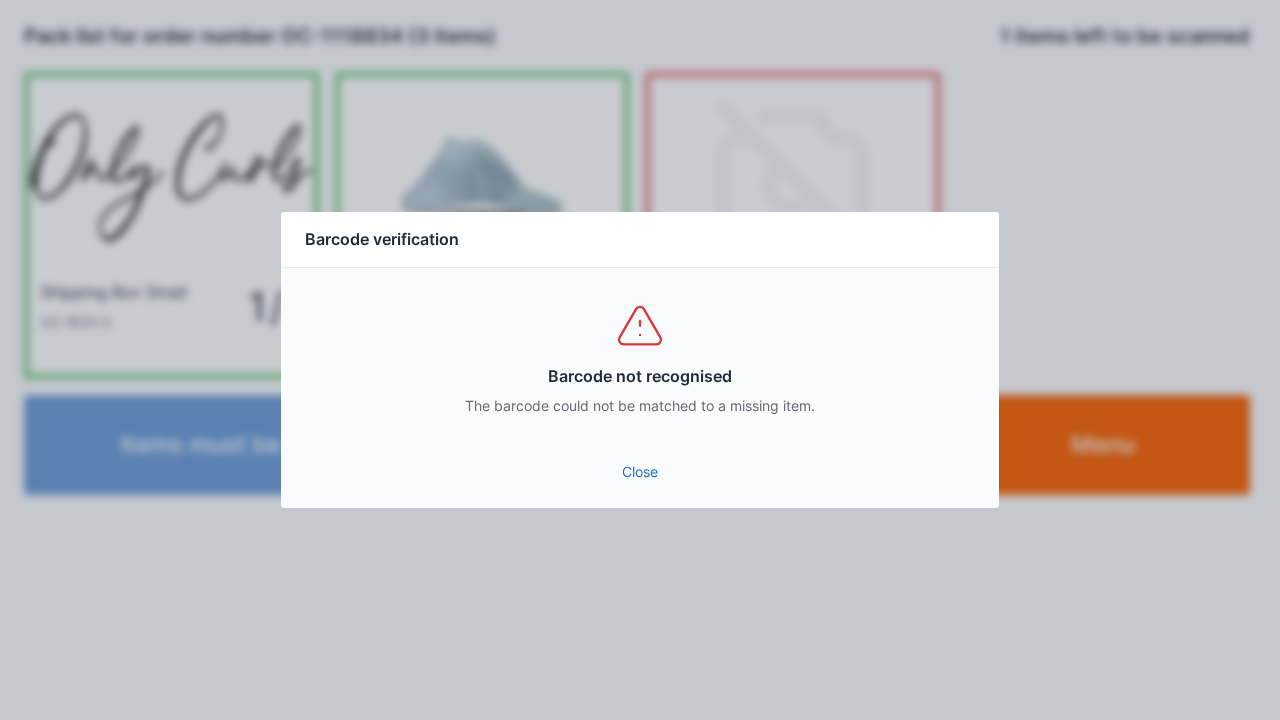 click on "Close" at bounding box center [640, 472] 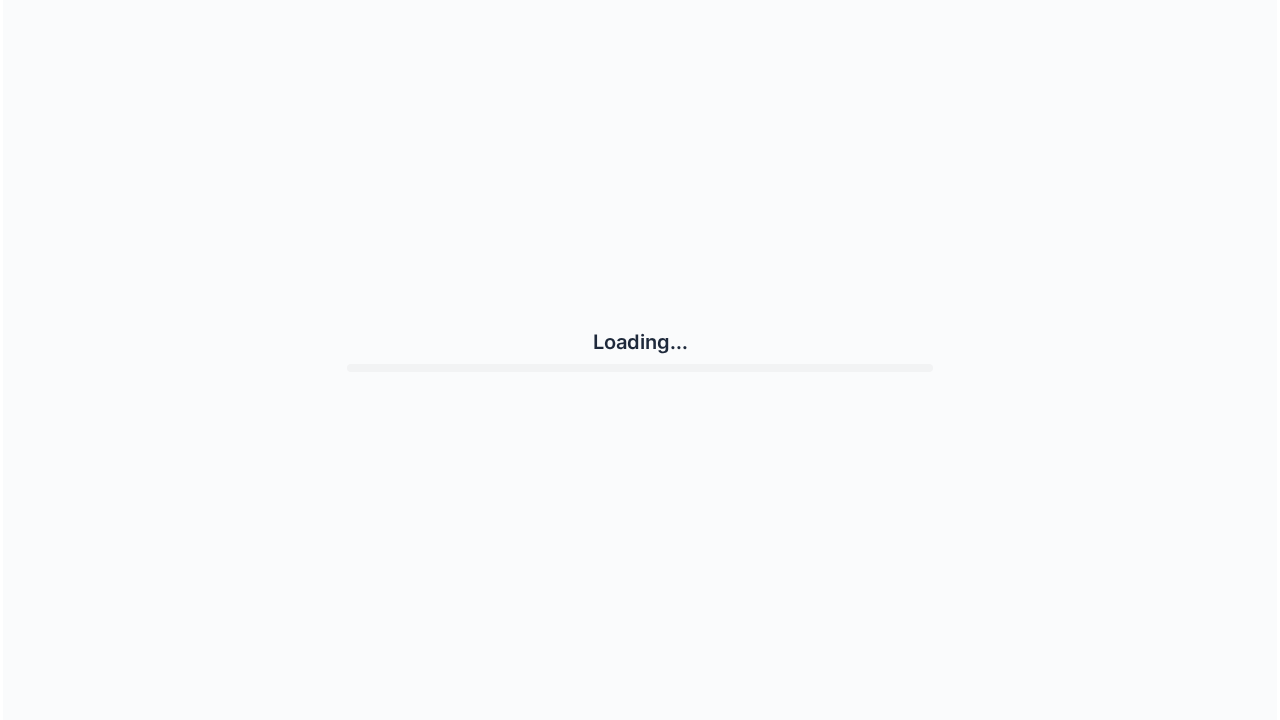 scroll, scrollTop: 0, scrollLeft: 0, axis: both 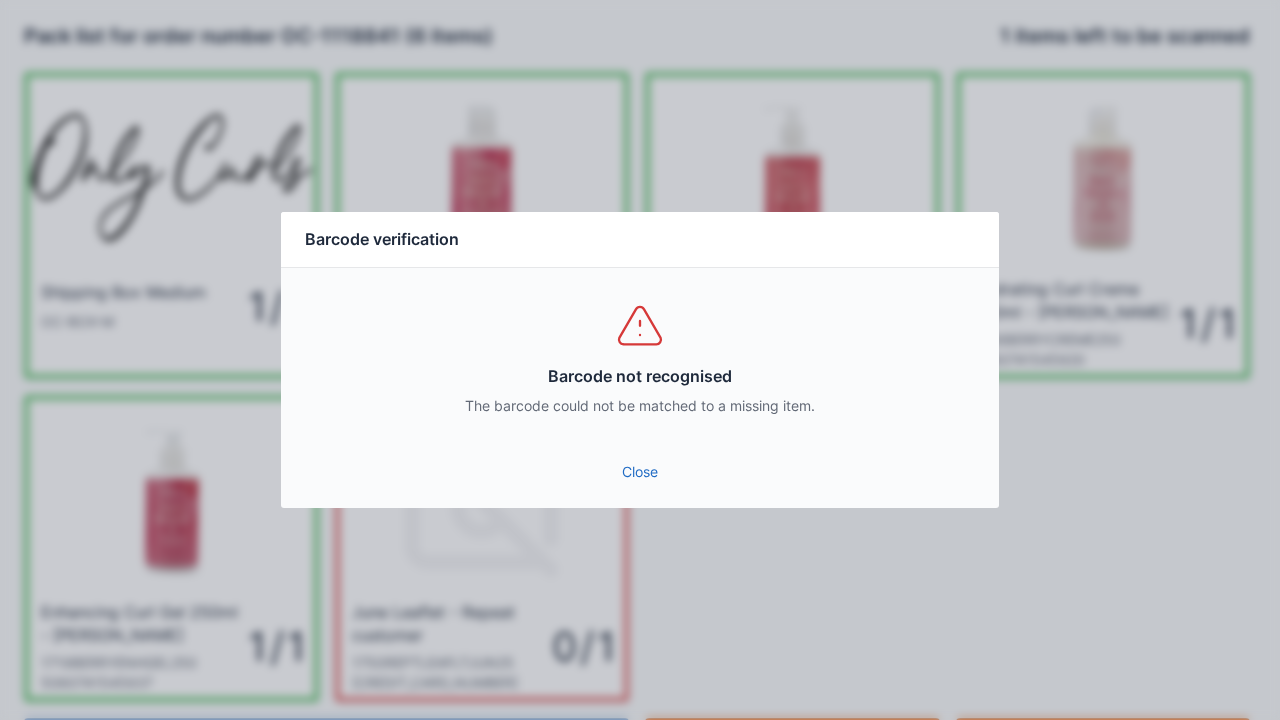 click on "Close" at bounding box center [640, 472] 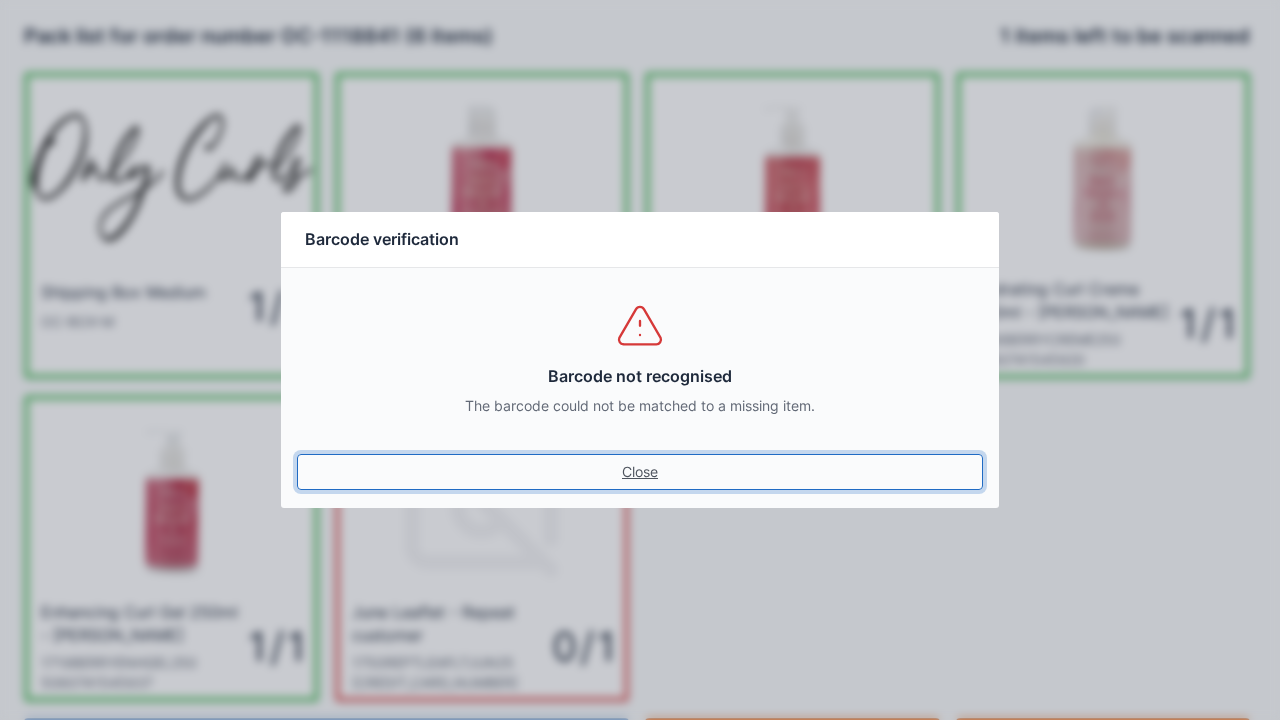 click on "Close" at bounding box center (640, 472) 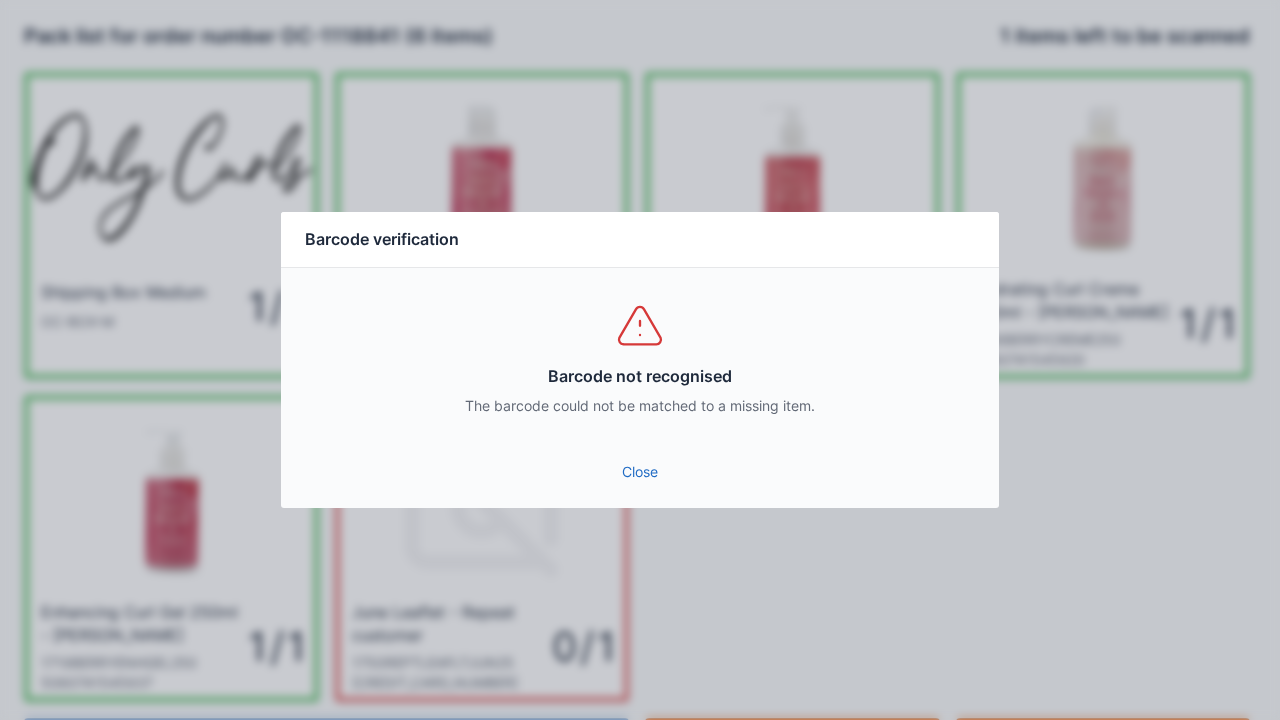 click on "Close" at bounding box center [640, 472] 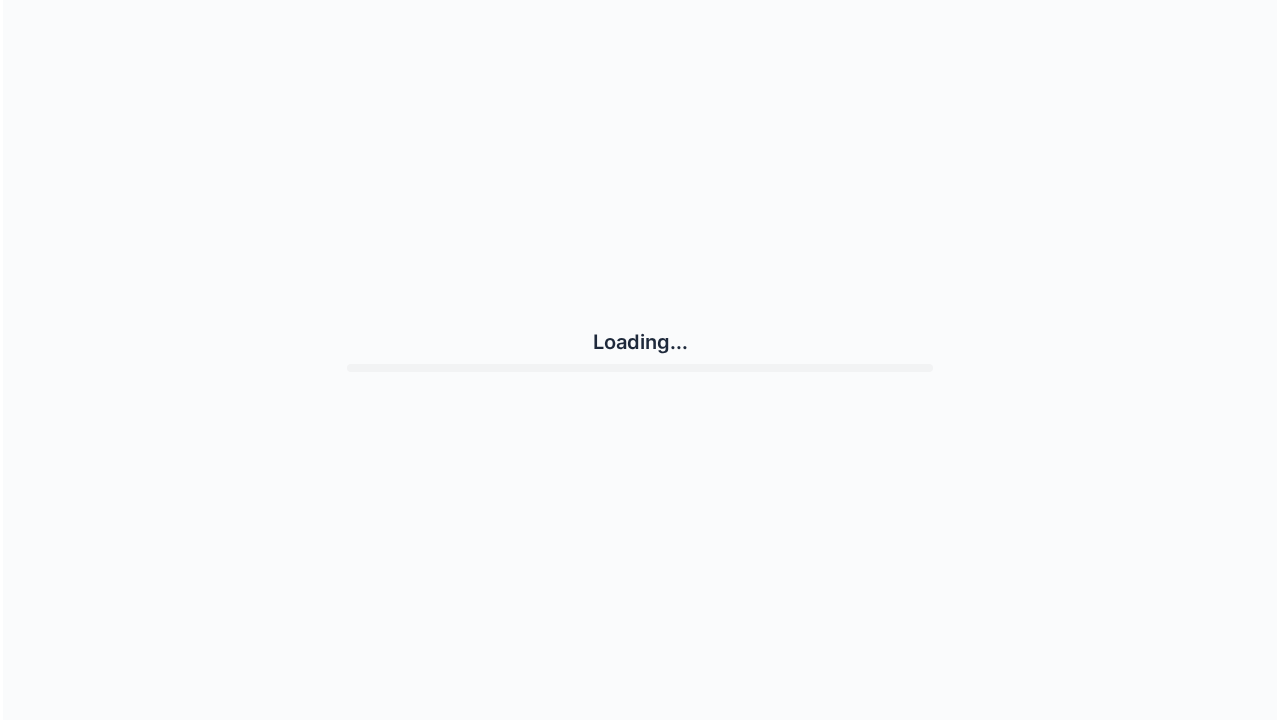 scroll, scrollTop: 0, scrollLeft: 0, axis: both 